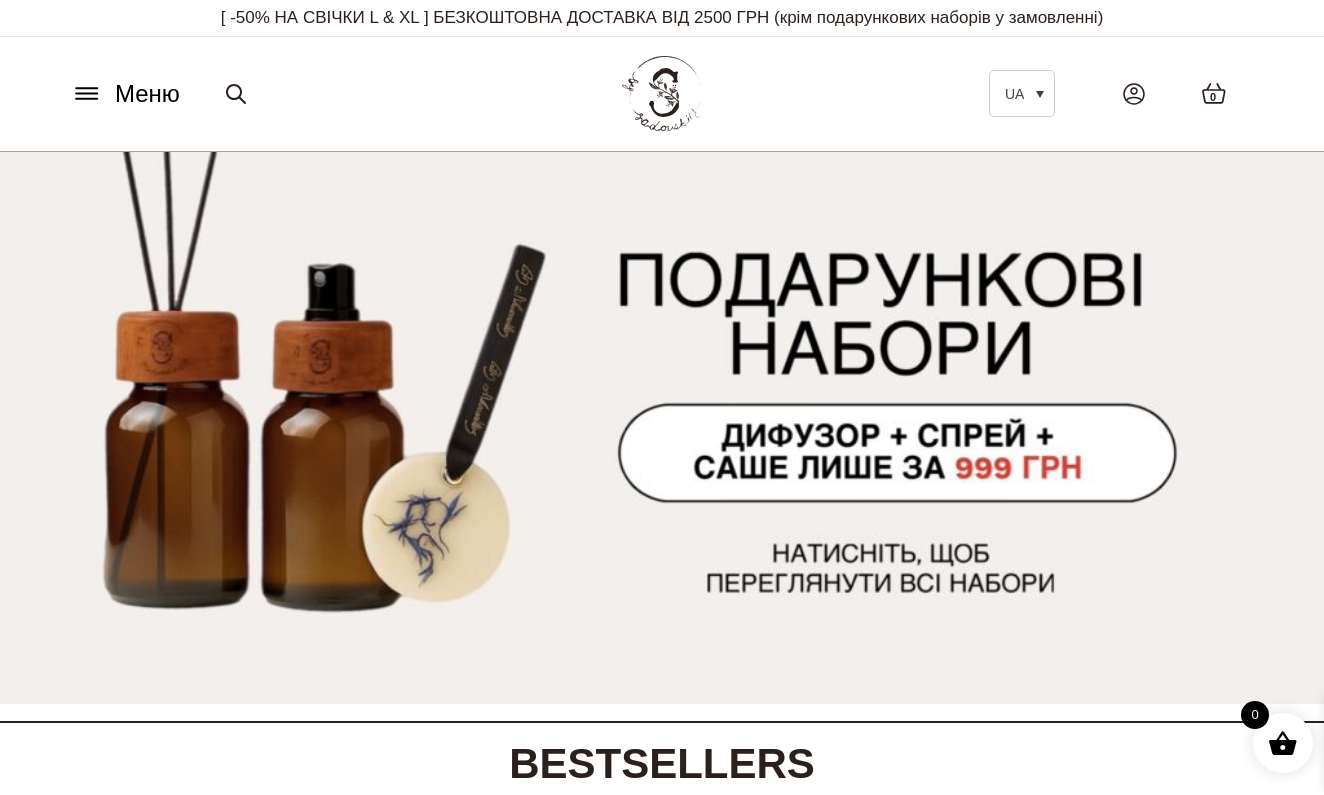 scroll, scrollTop: 0, scrollLeft: 0, axis: both 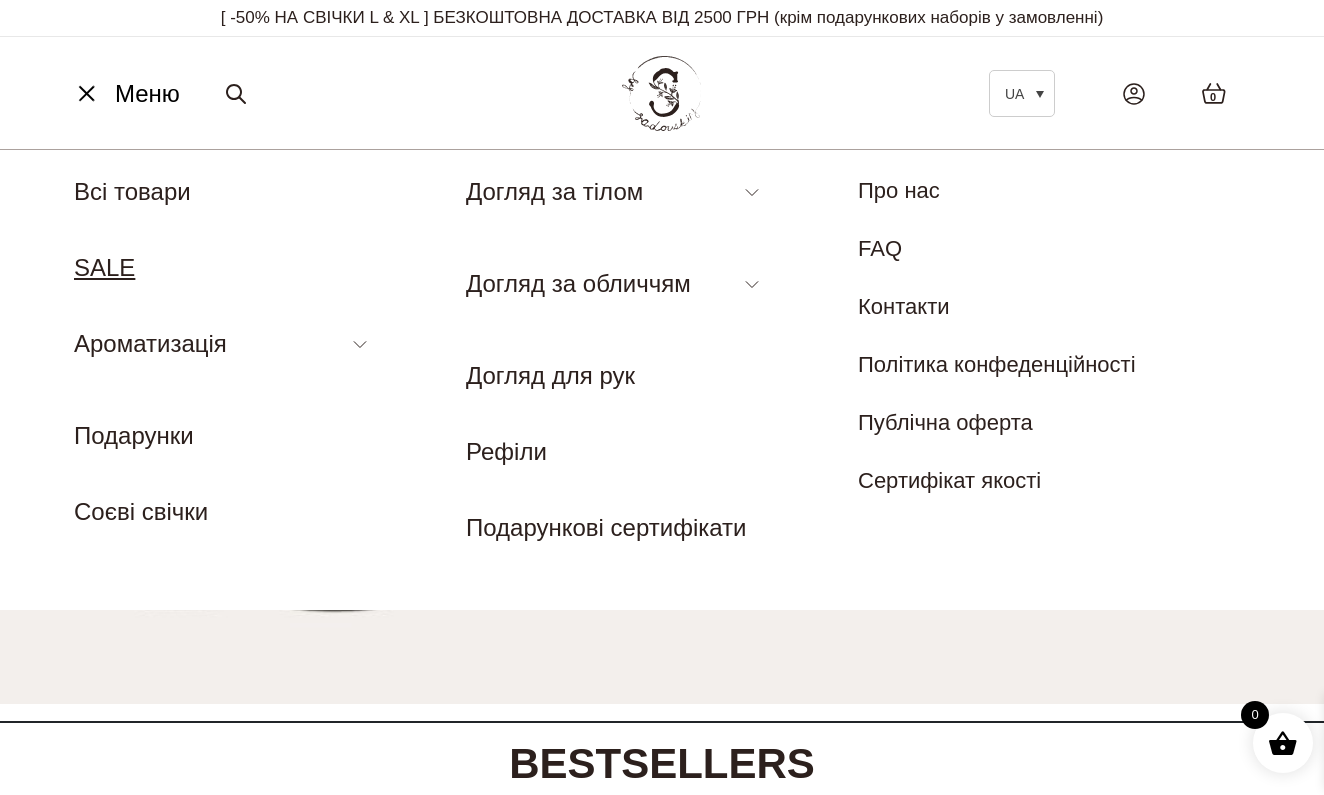 click on "SALE" at bounding box center [104, 267] 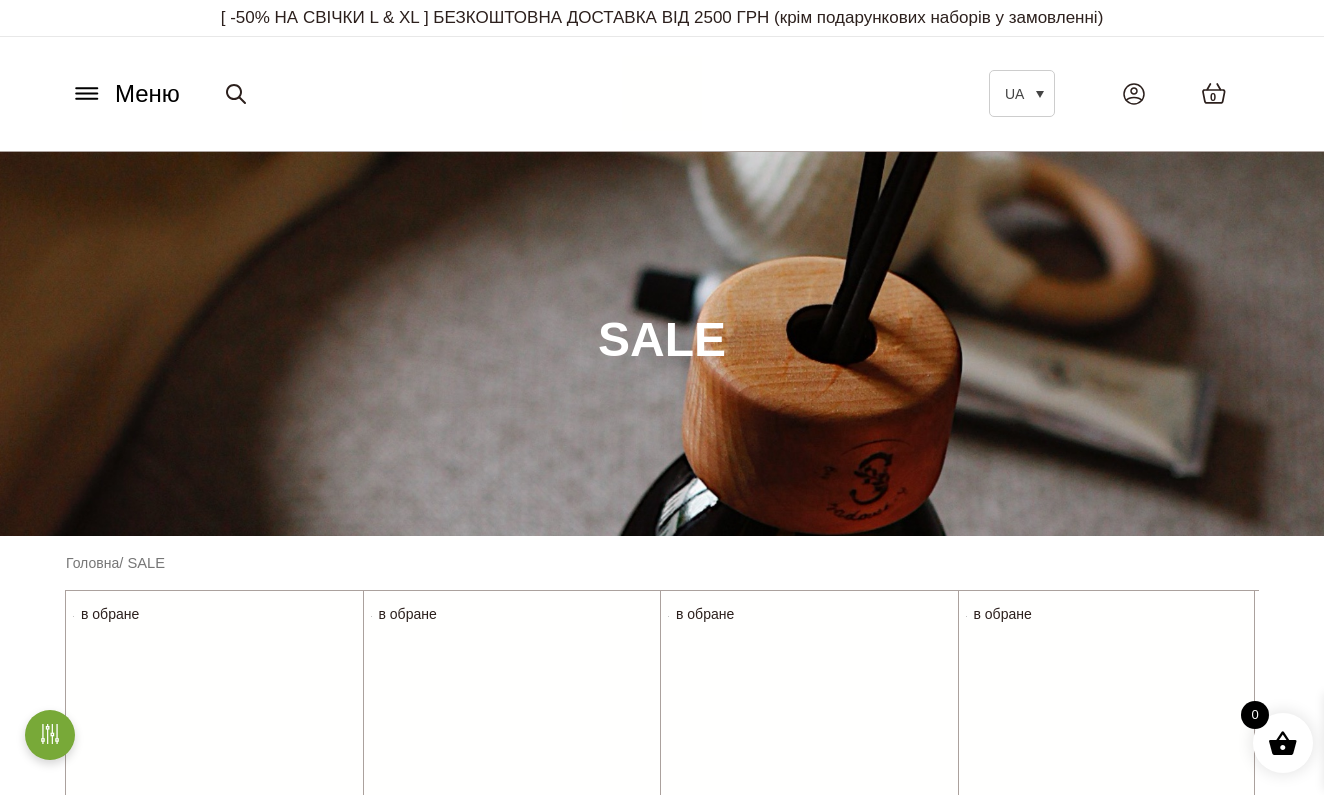 scroll, scrollTop: 0, scrollLeft: 0, axis: both 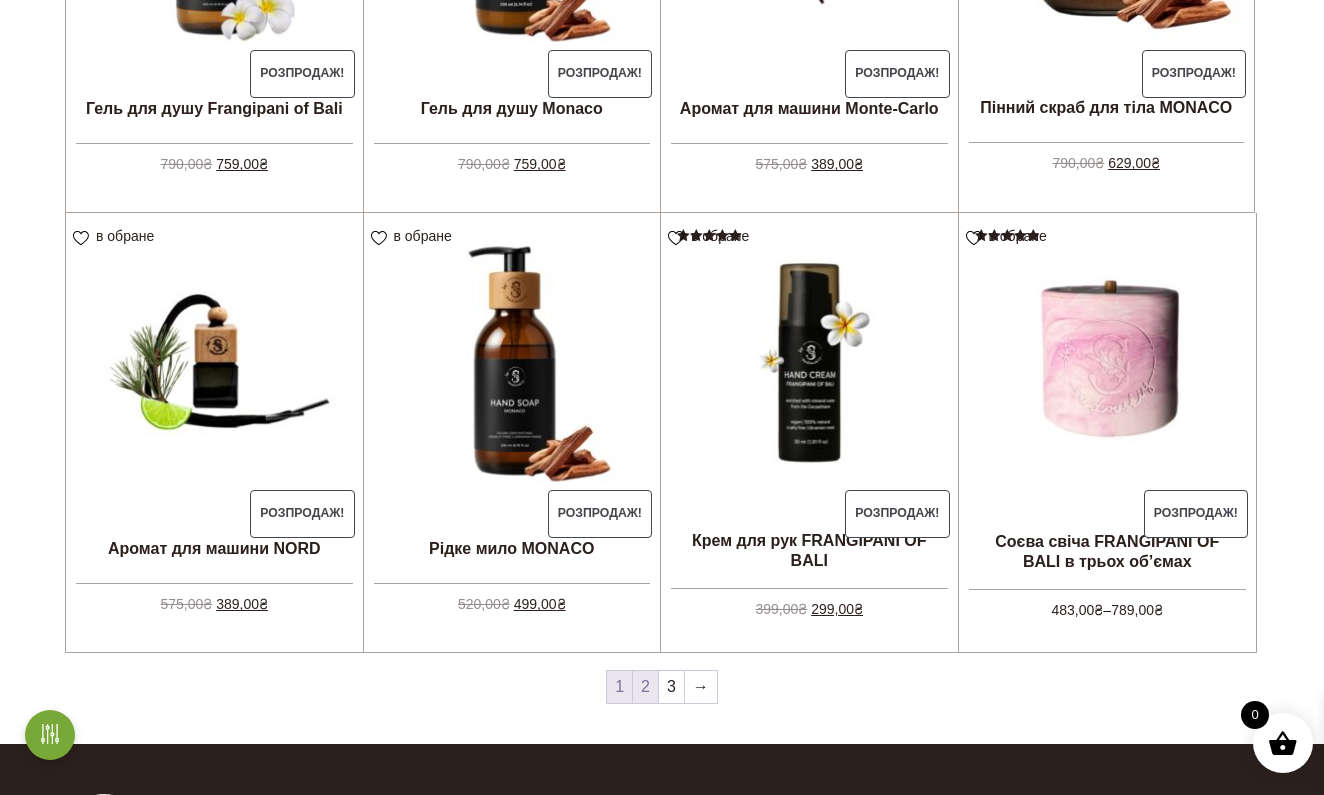 click on "2" at bounding box center (645, 687) 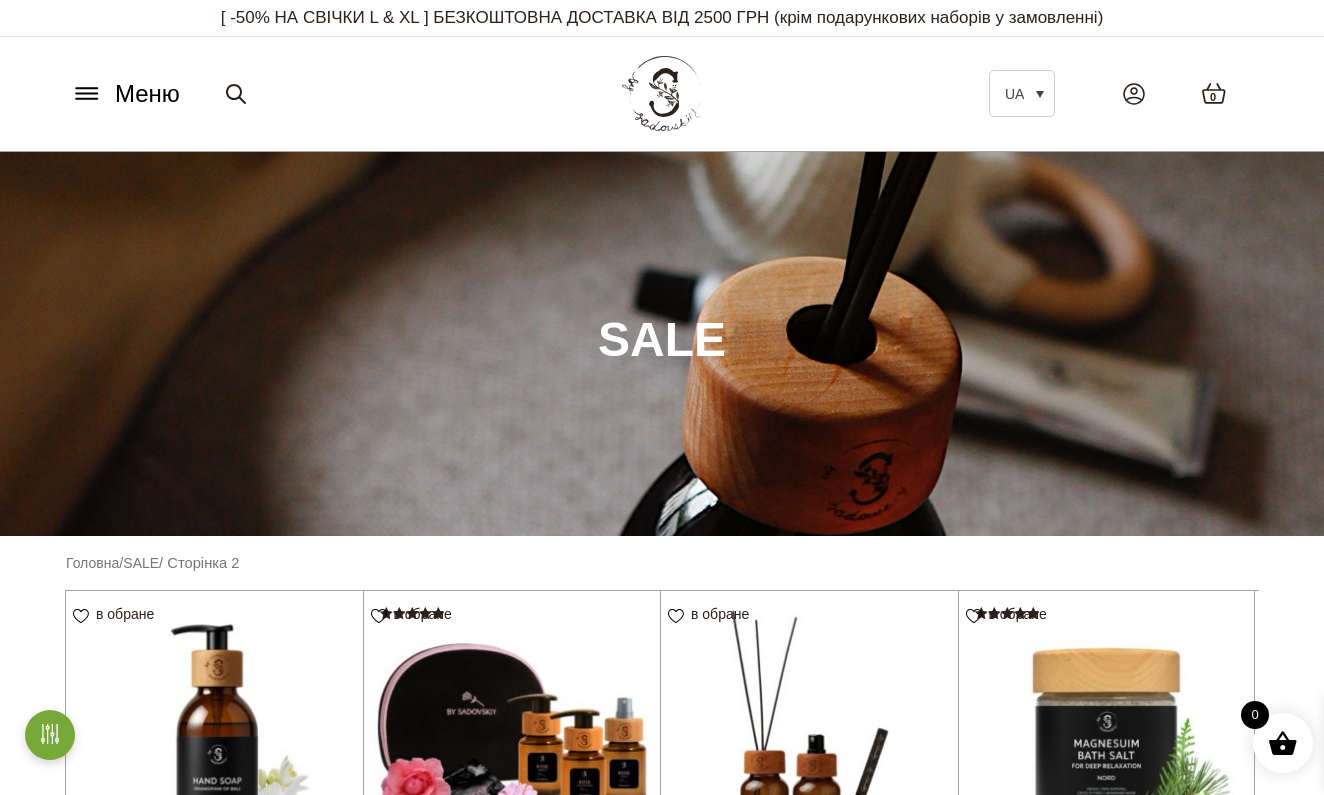 scroll, scrollTop: 0, scrollLeft: 0, axis: both 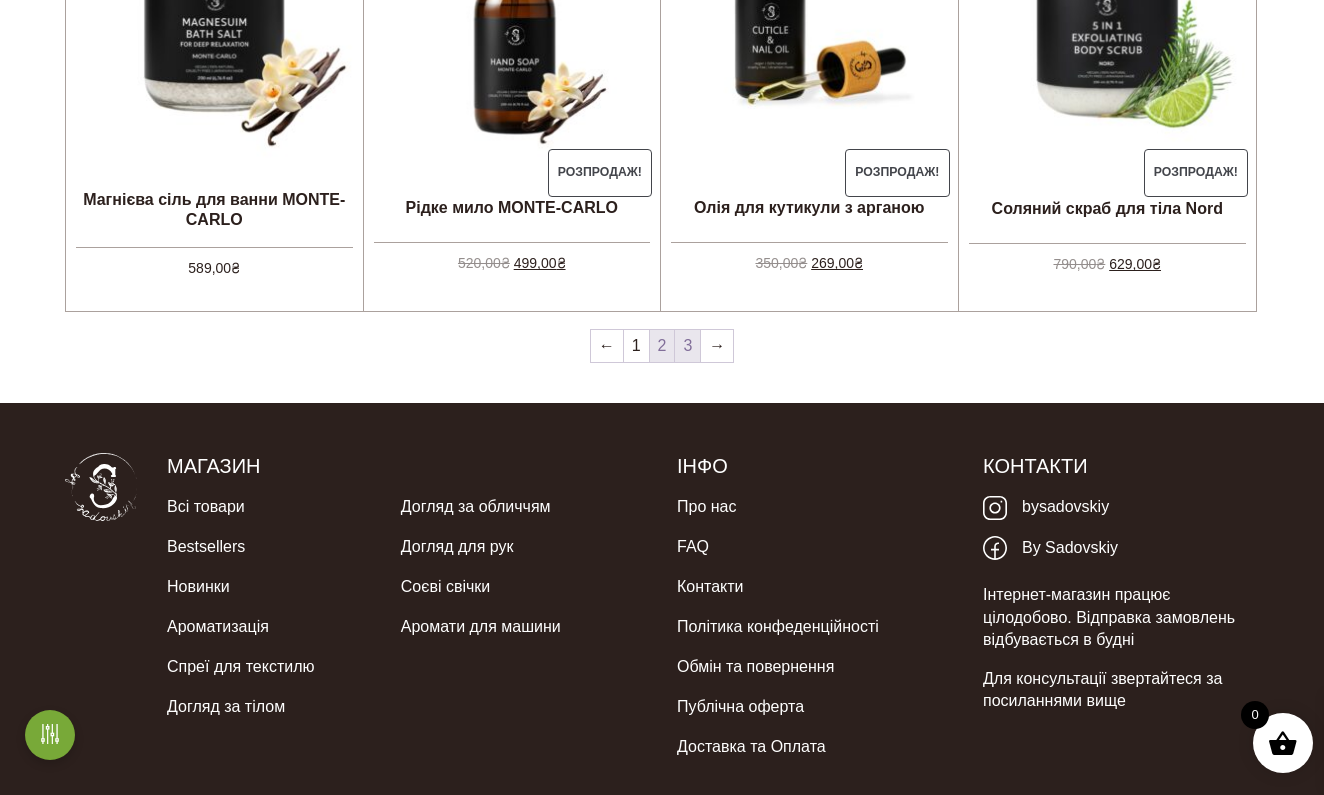 click on "3" at bounding box center (687, 346) 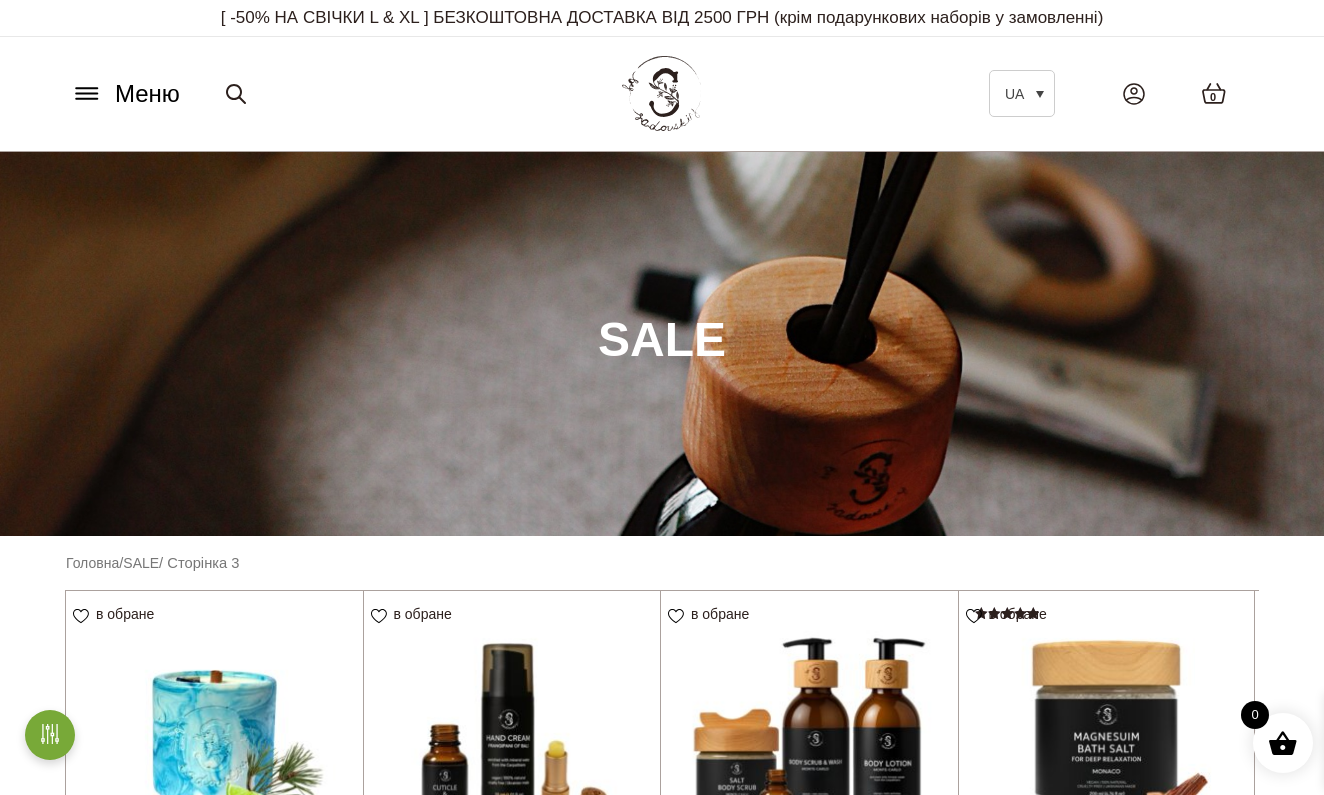 scroll, scrollTop: 0, scrollLeft: 0, axis: both 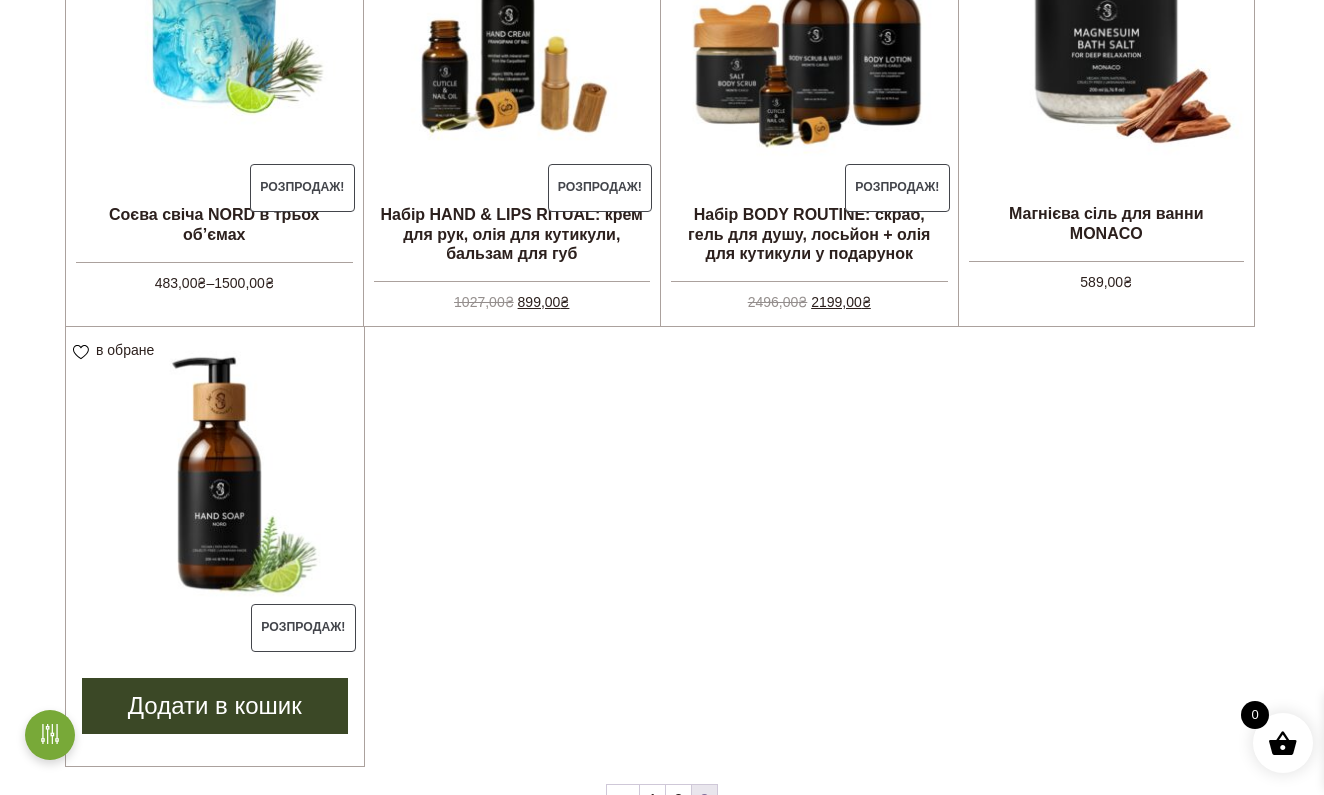 click at bounding box center [215, 476] 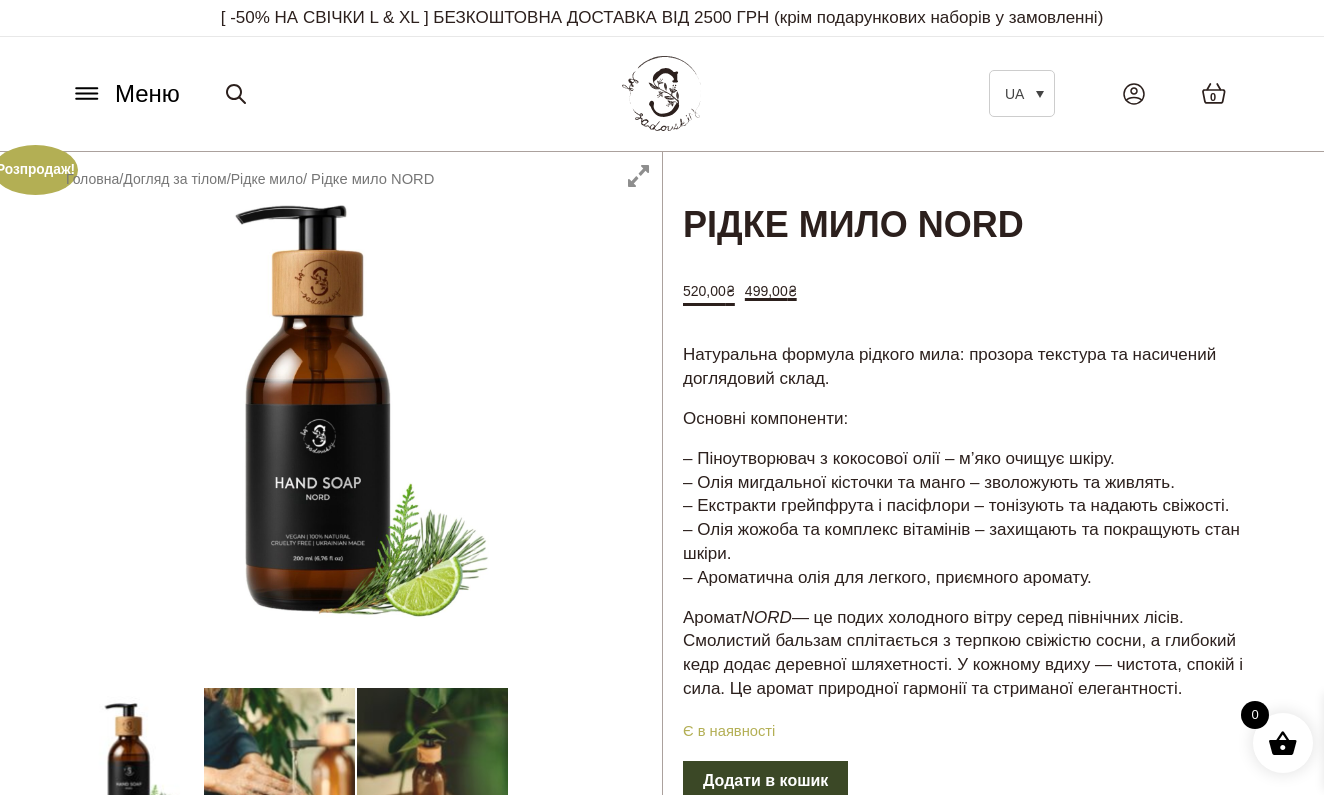 scroll, scrollTop: 0, scrollLeft: 0, axis: both 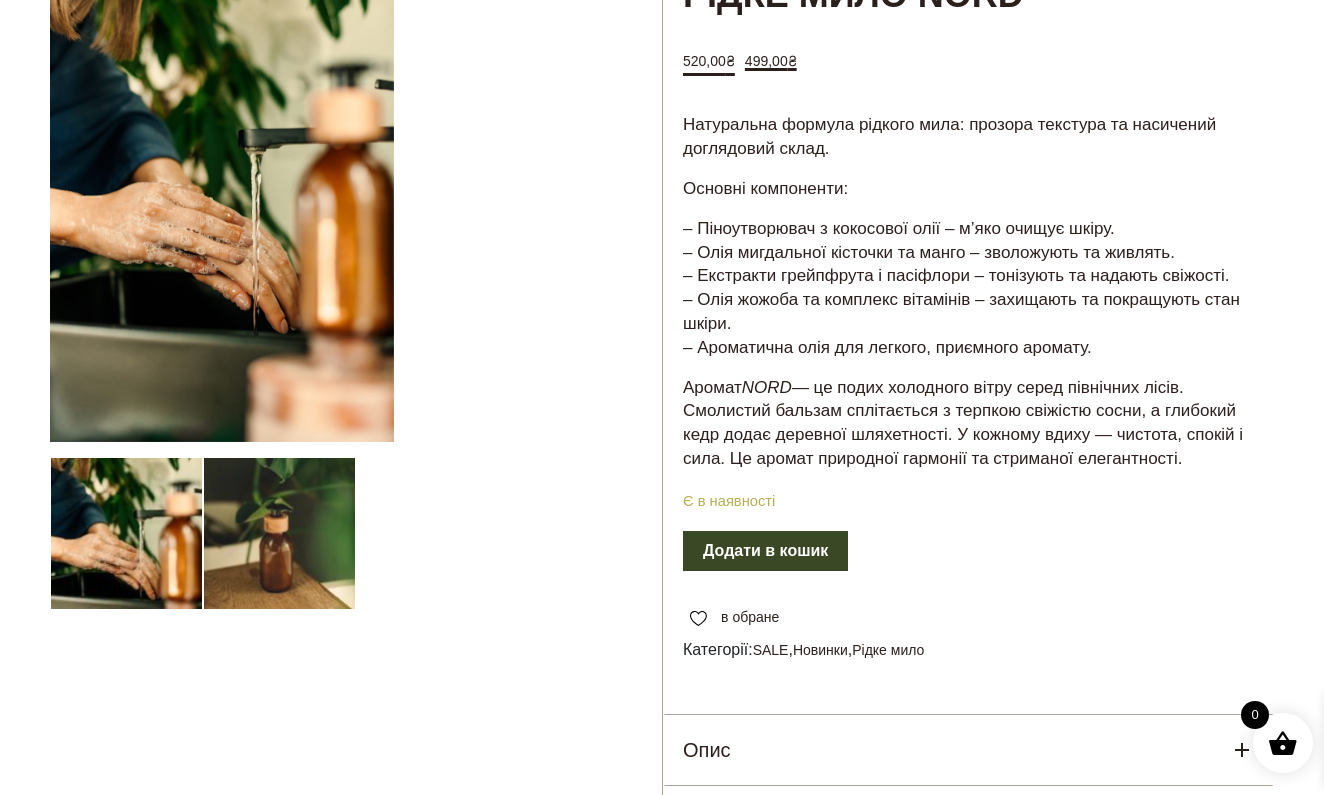 click at bounding box center [356, 425] 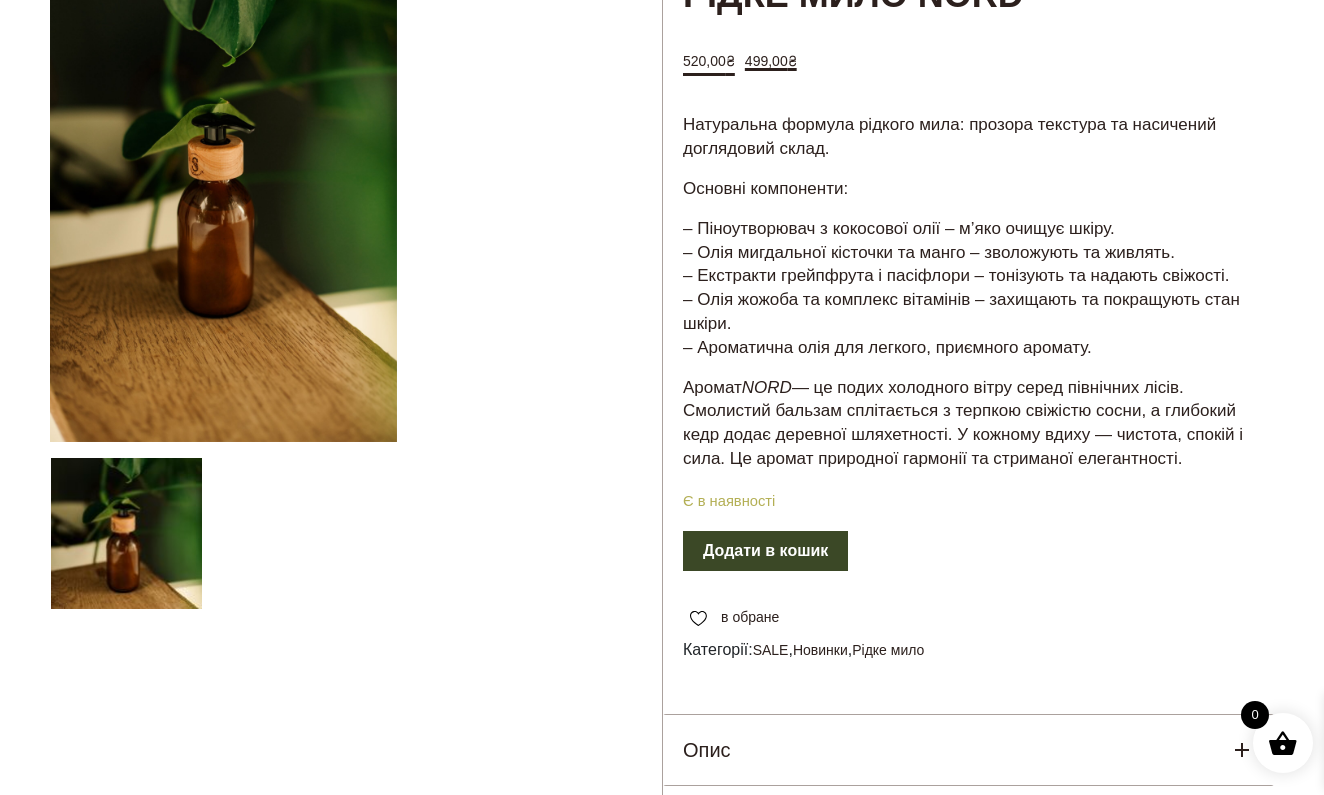 click at bounding box center [356, 425] 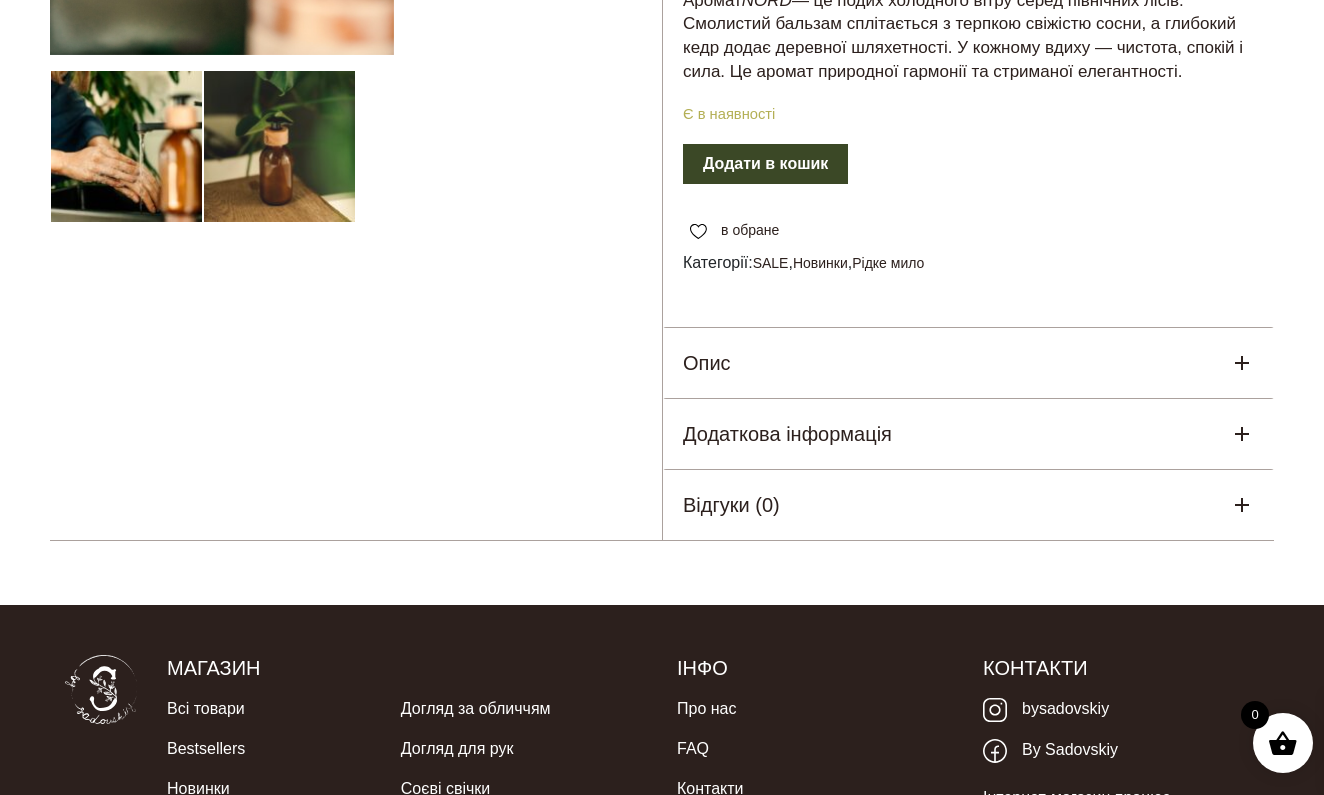 scroll, scrollTop: 618, scrollLeft: 0, axis: vertical 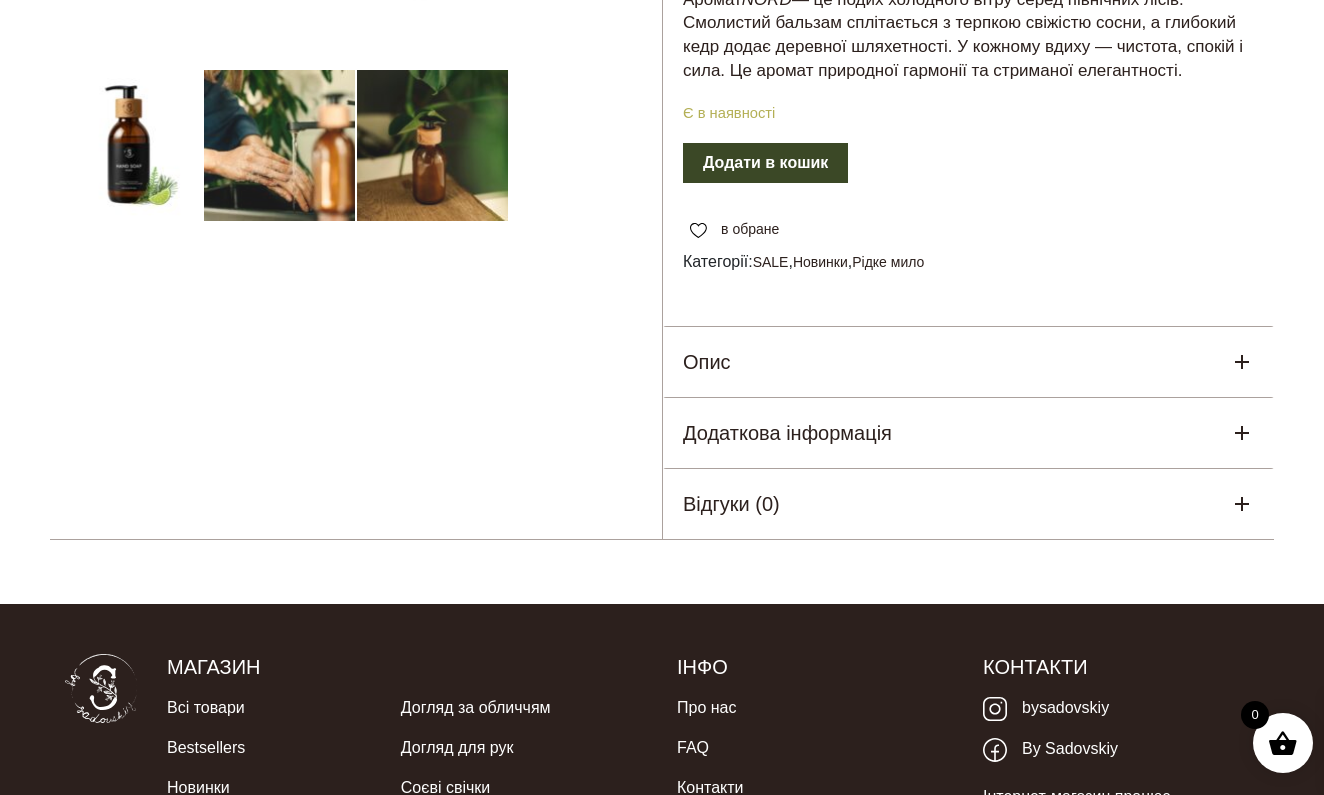 click on "Опис" at bounding box center [968, 362] 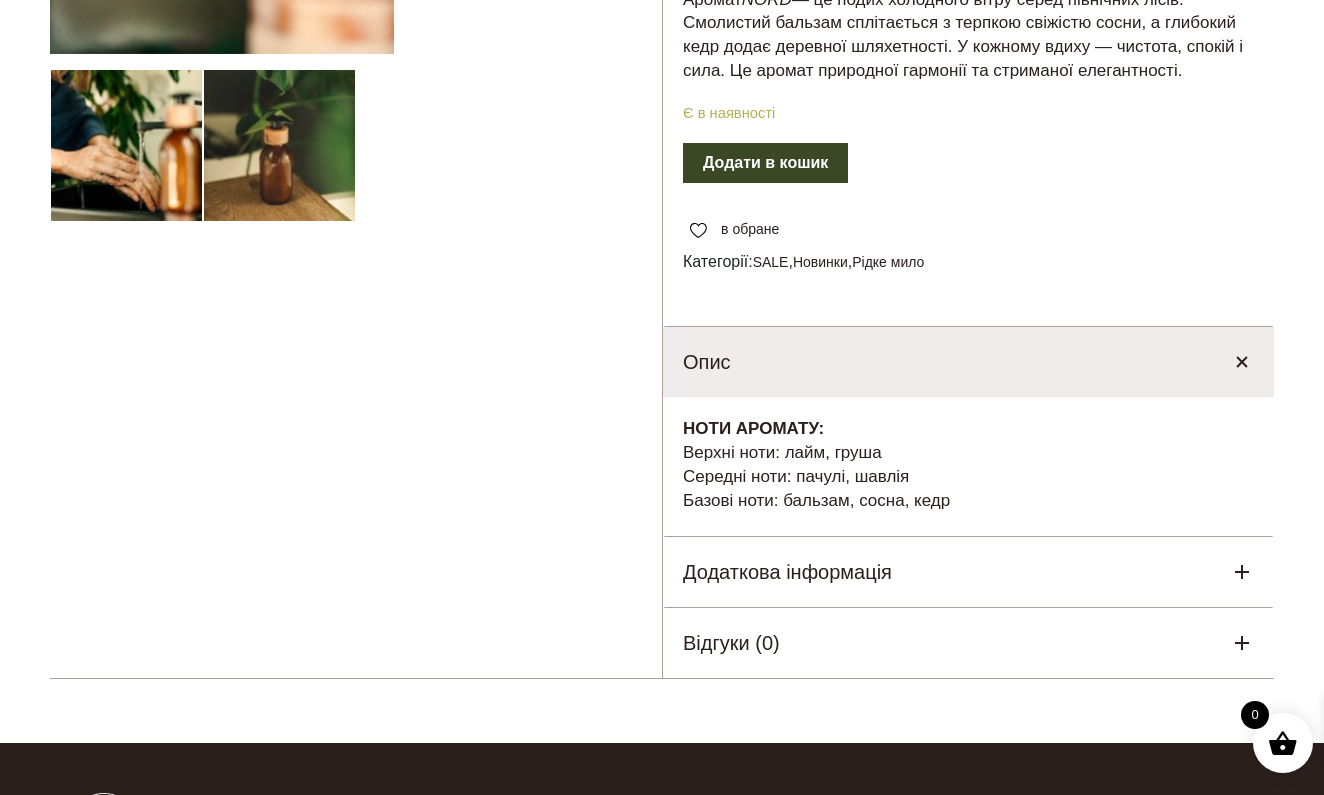 click on "Додаткова інформація" at bounding box center (787, 572) 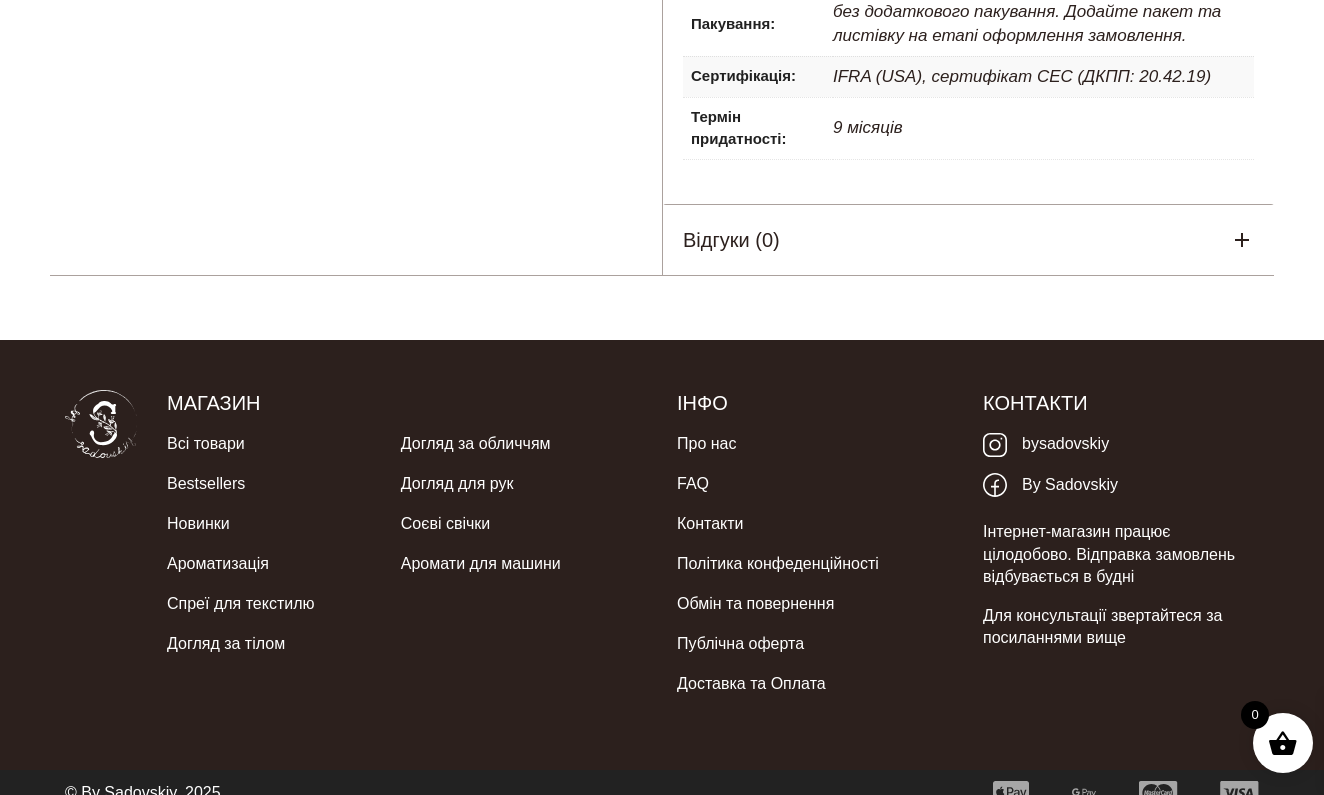 scroll, scrollTop: 1291, scrollLeft: 0, axis: vertical 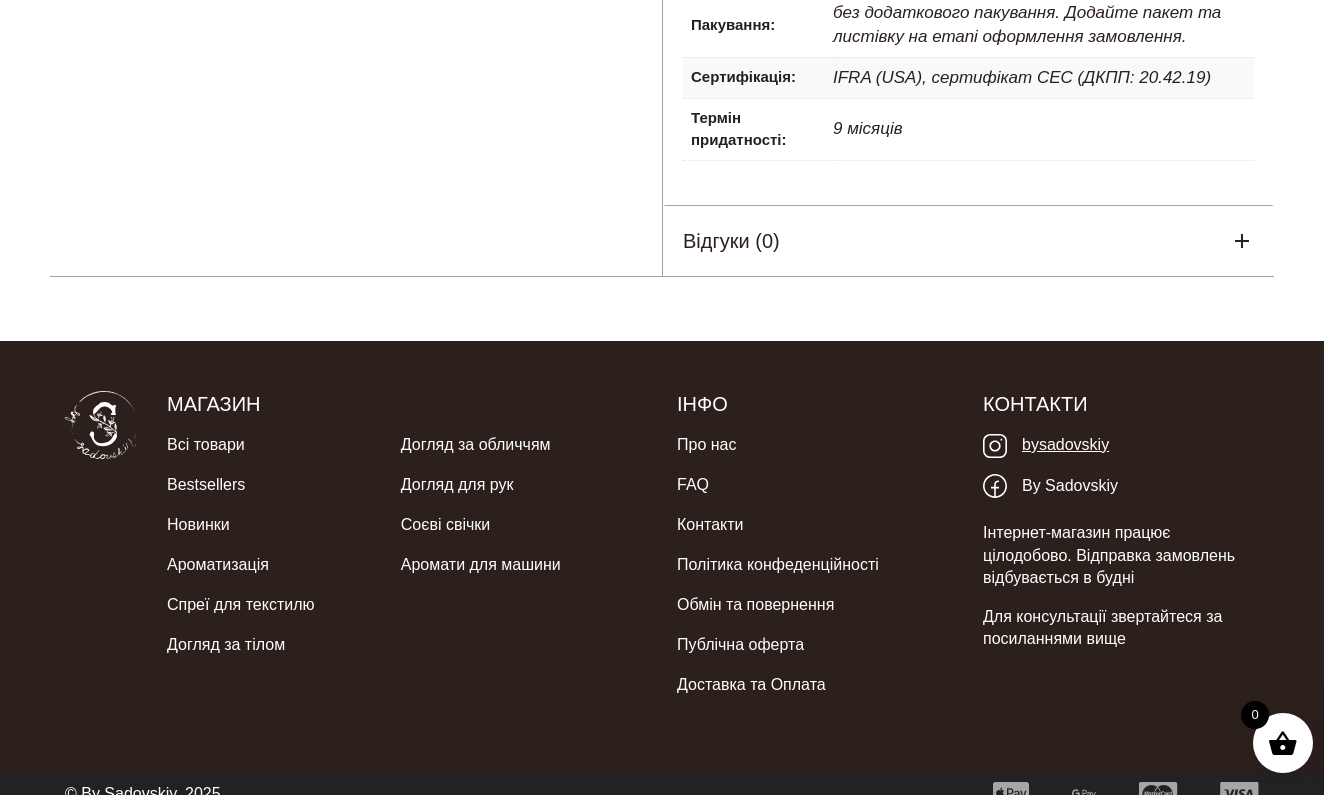 click on "bysadovskiy" at bounding box center [1046, 445] 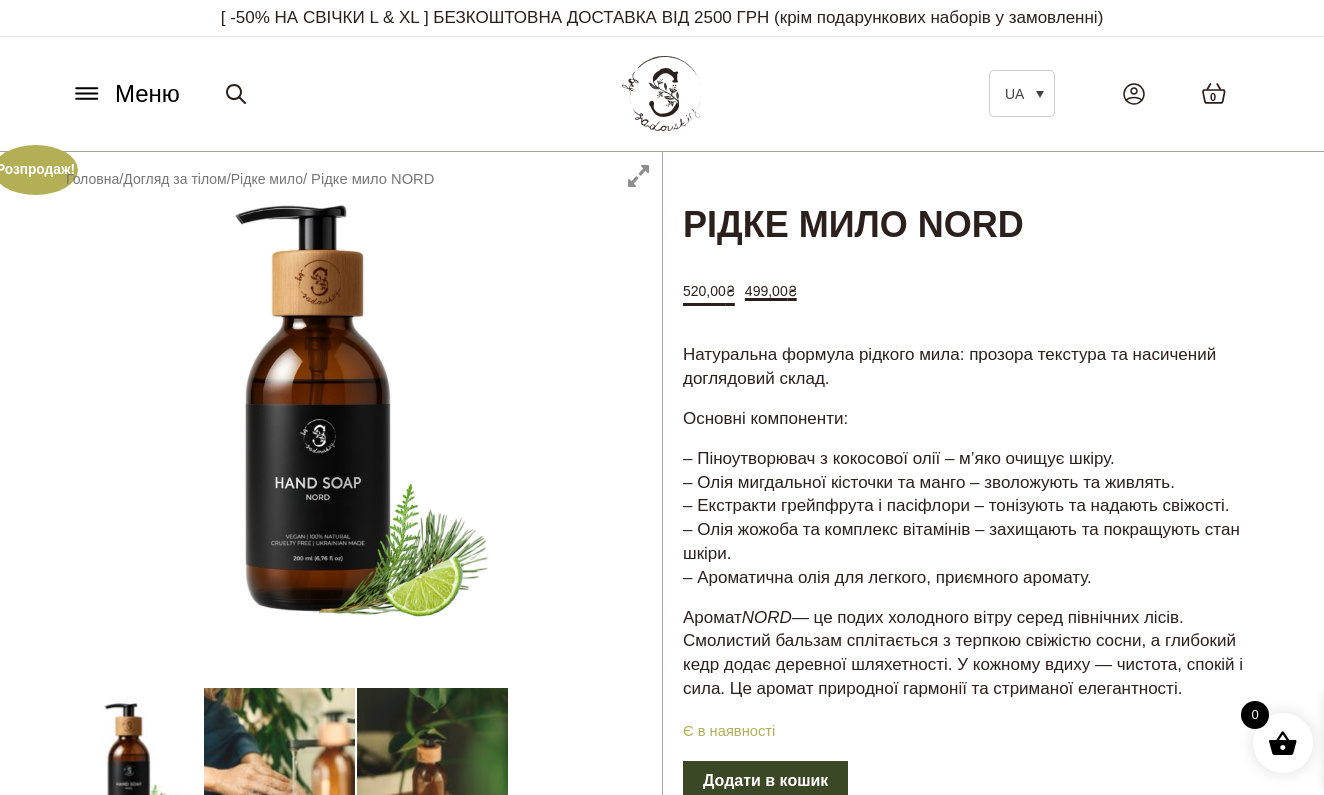 scroll, scrollTop: 0, scrollLeft: 0, axis: both 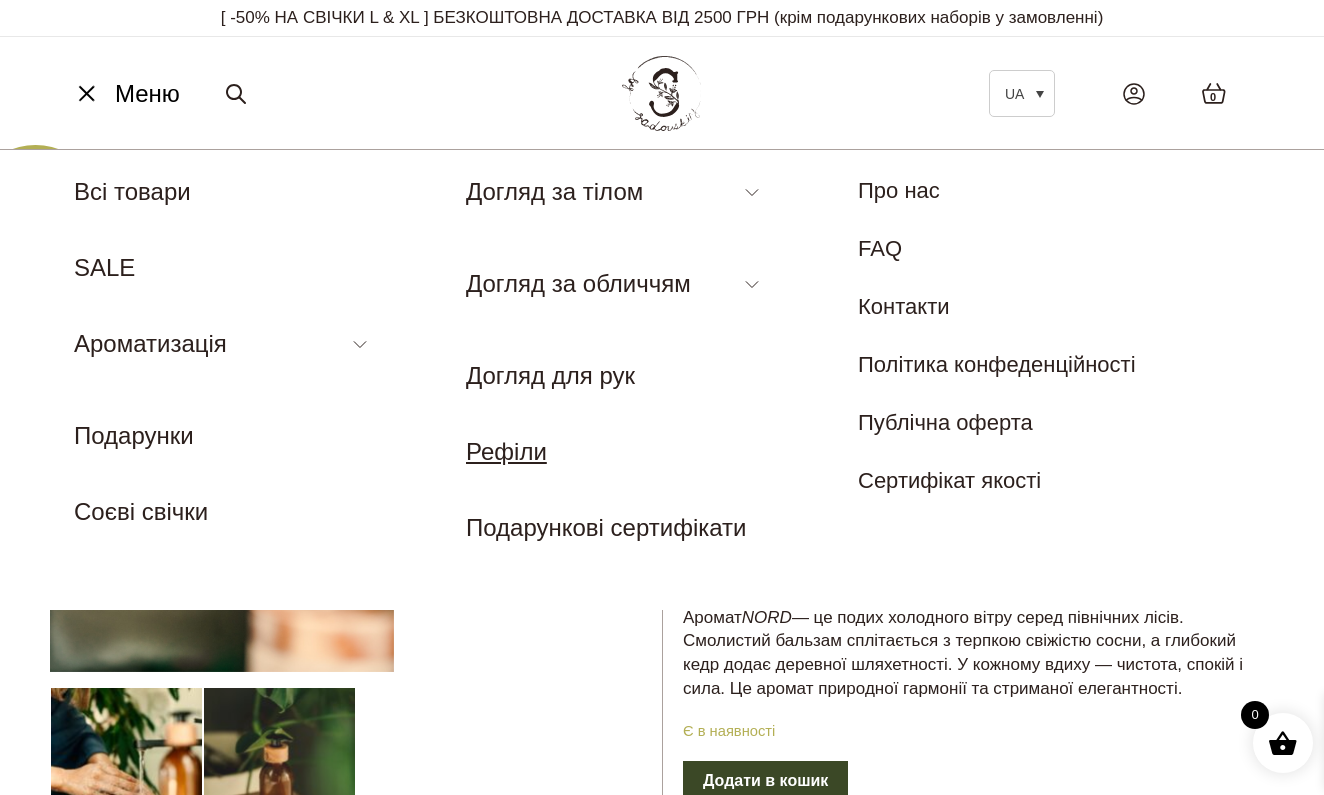 click on "Рефіли" at bounding box center [506, 451] 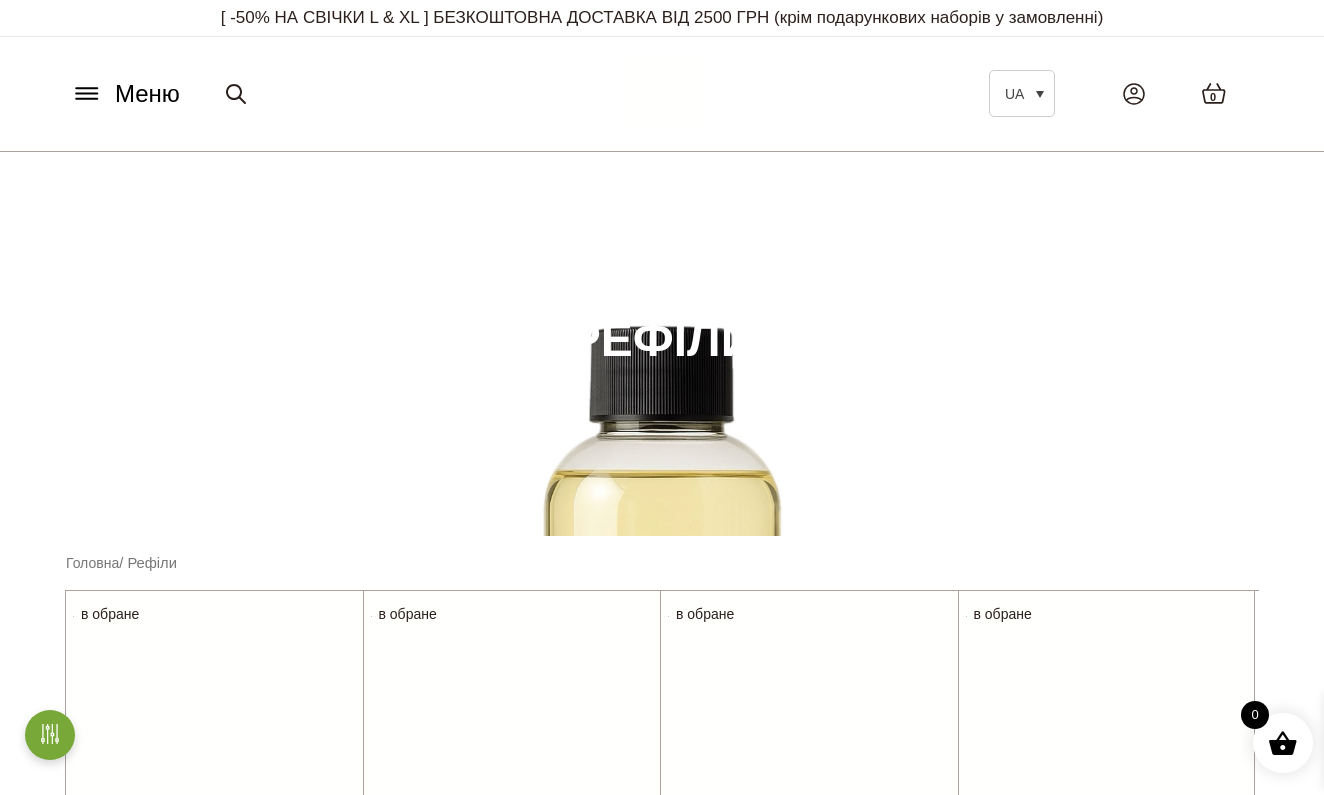 scroll, scrollTop: 0, scrollLeft: 0, axis: both 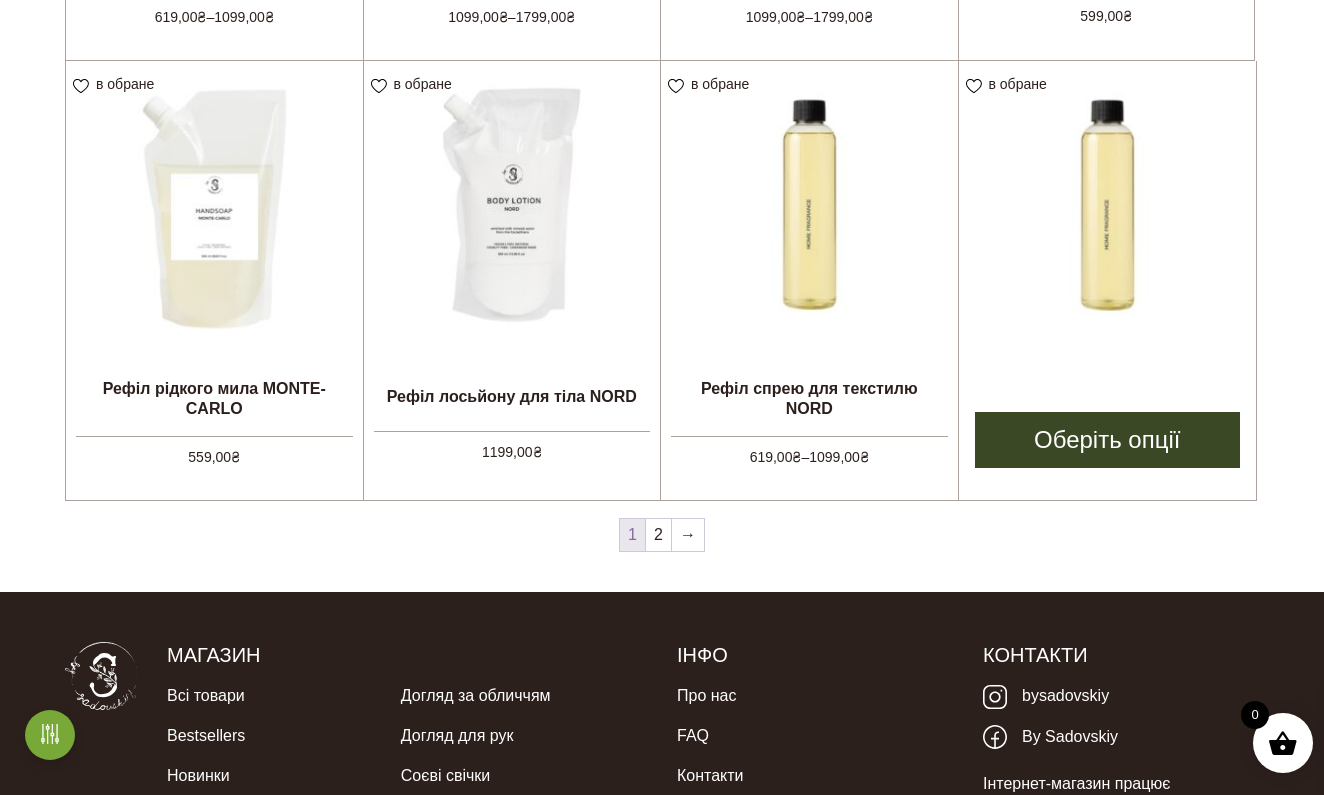 click at bounding box center [1108, 210] 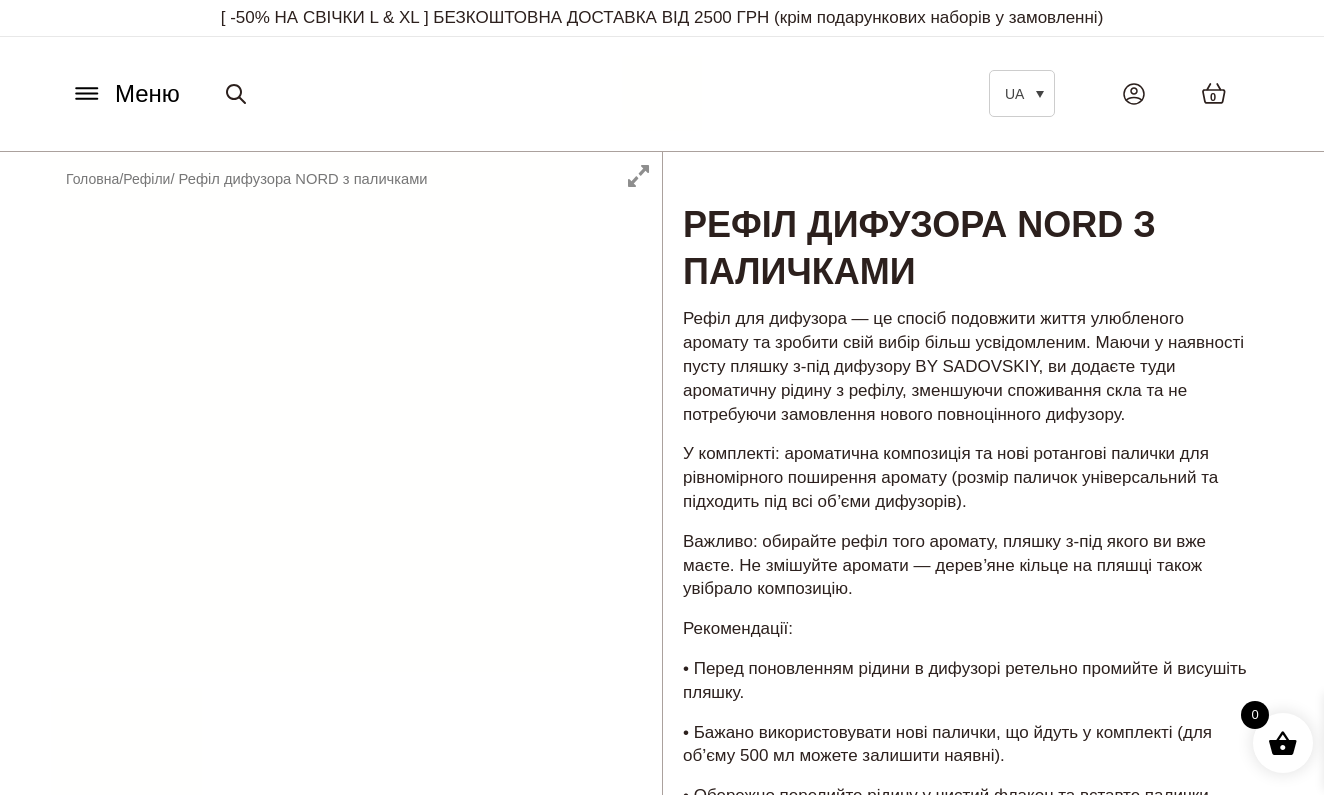 scroll, scrollTop: 0, scrollLeft: 0, axis: both 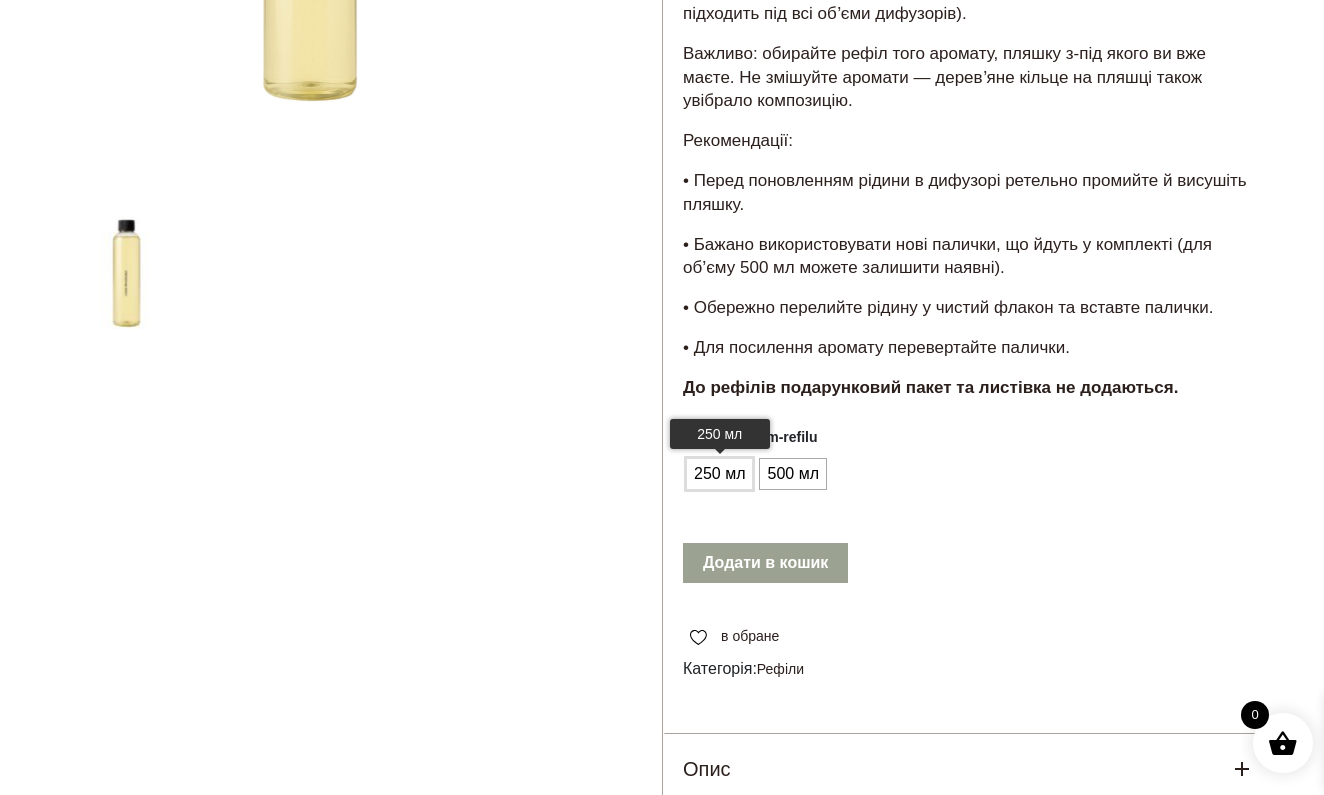 click on "250 мл" 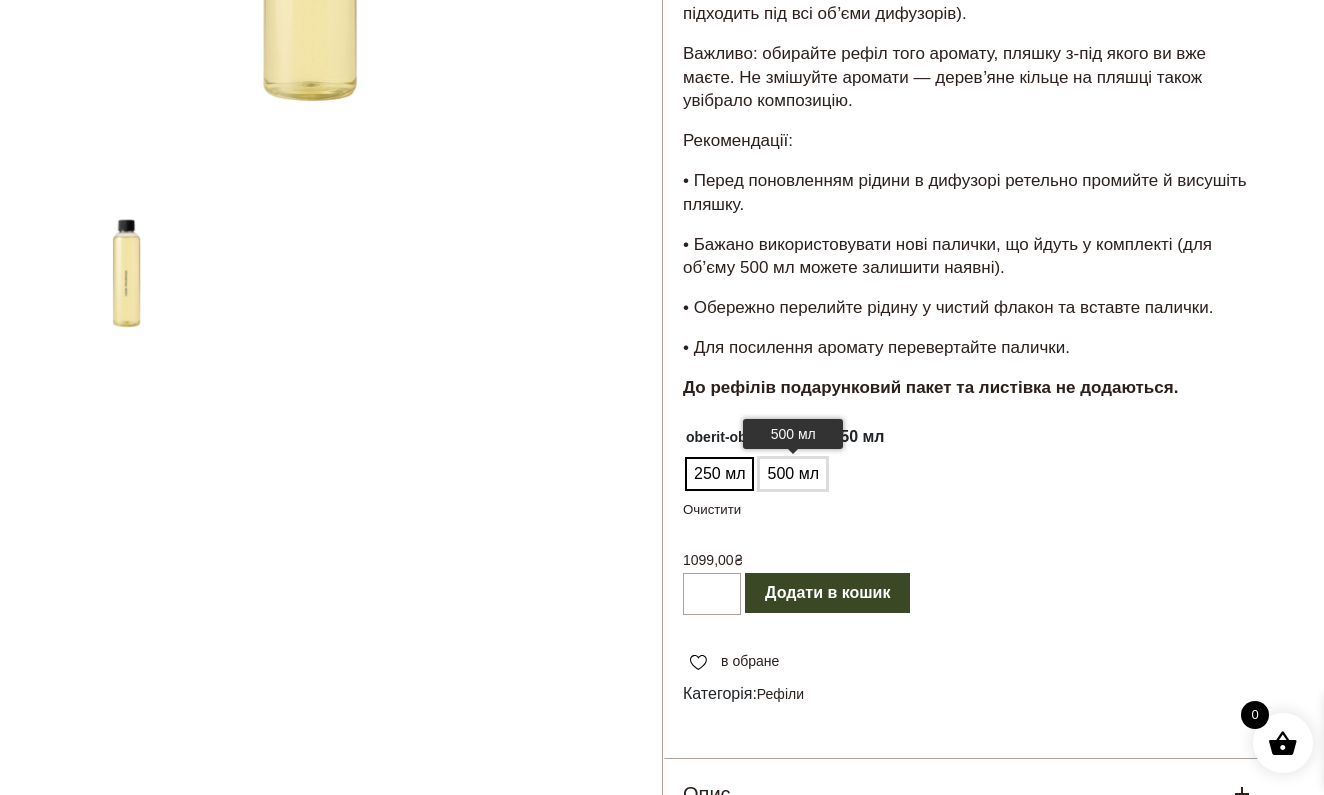 click on "500 мл" 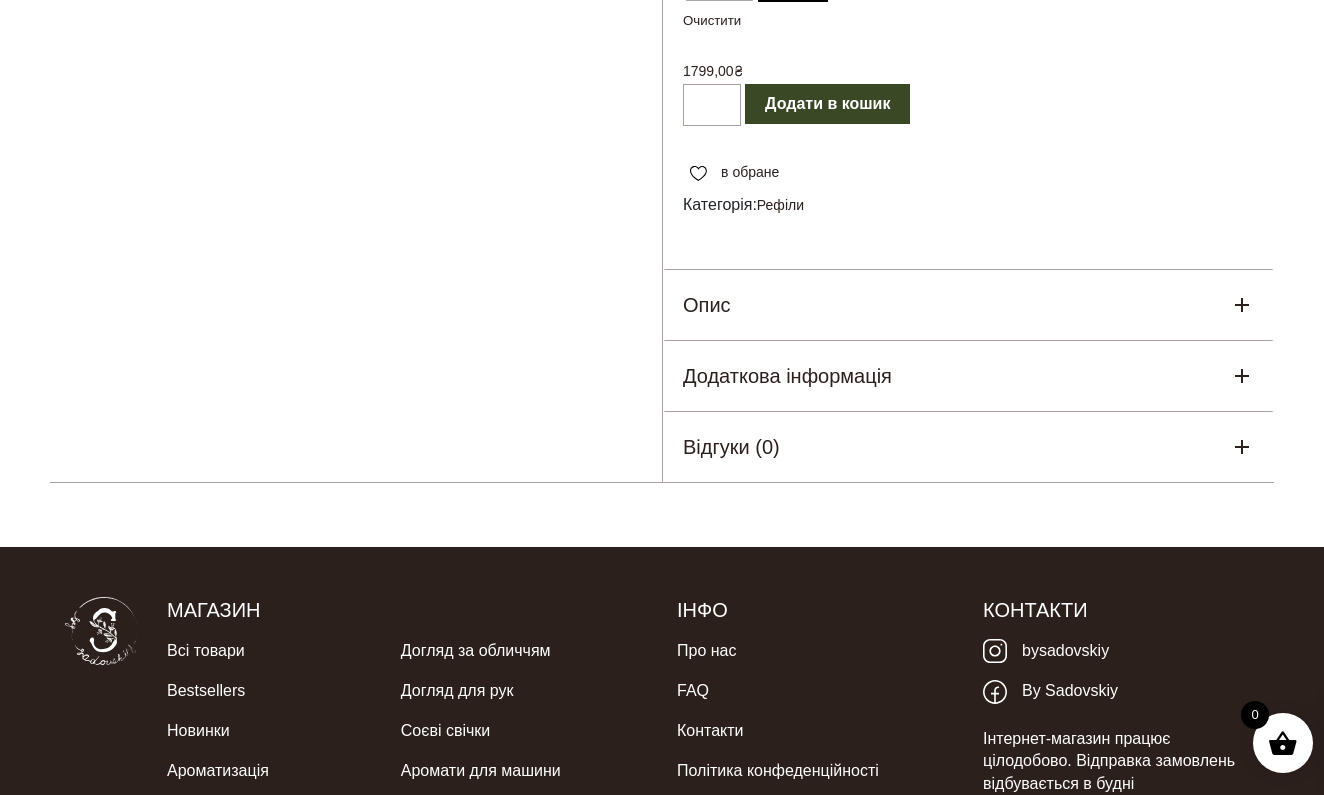 scroll, scrollTop: 988, scrollLeft: 0, axis: vertical 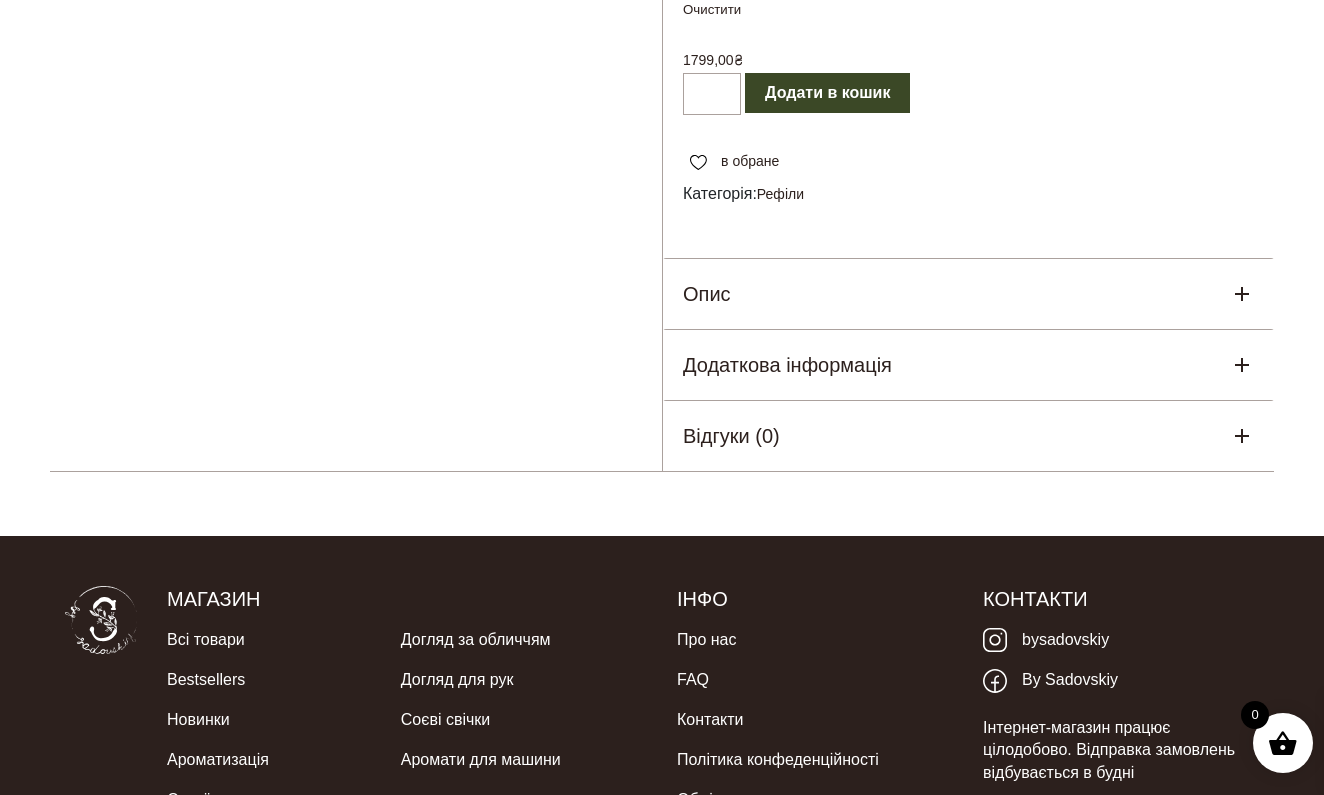 click on "Опис" at bounding box center [968, 294] 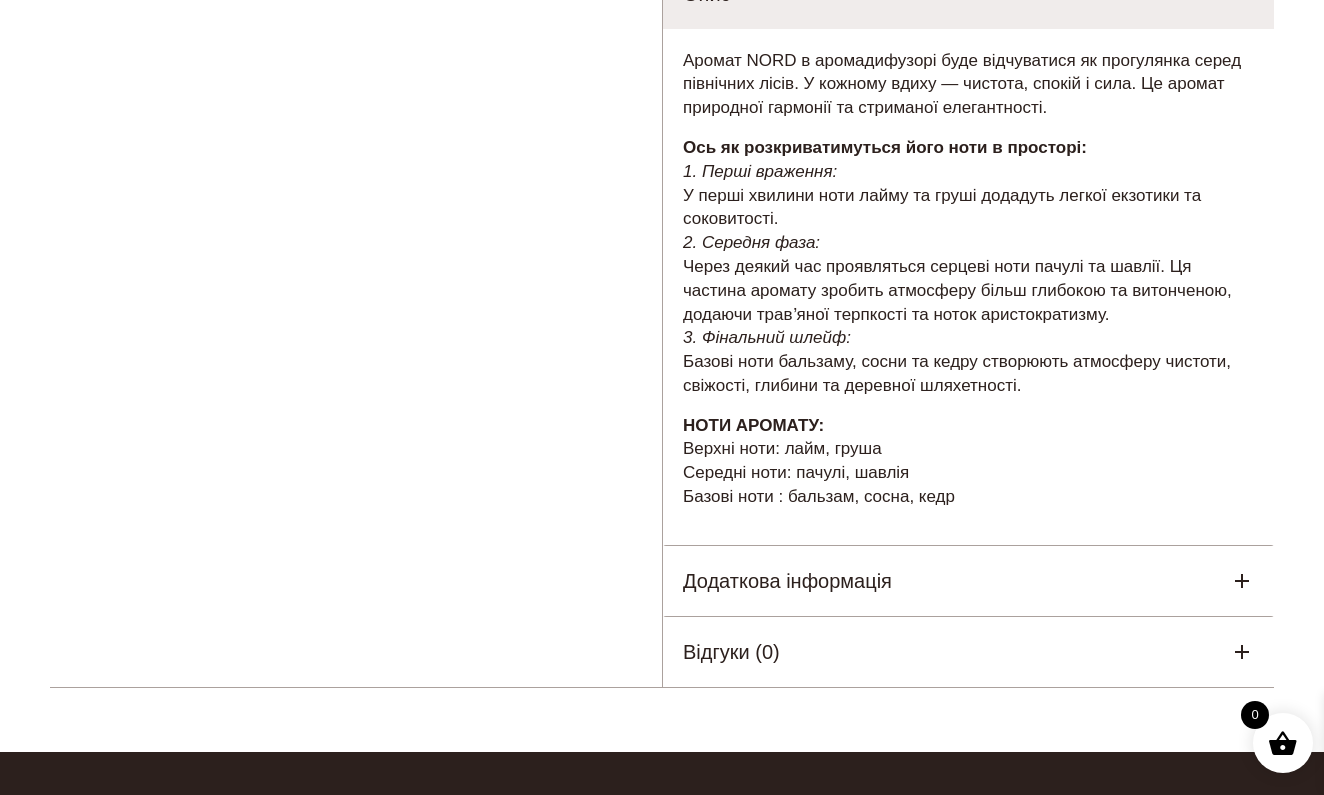 scroll, scrollTop: 1292, scrollLeft: 0, axis: vertical 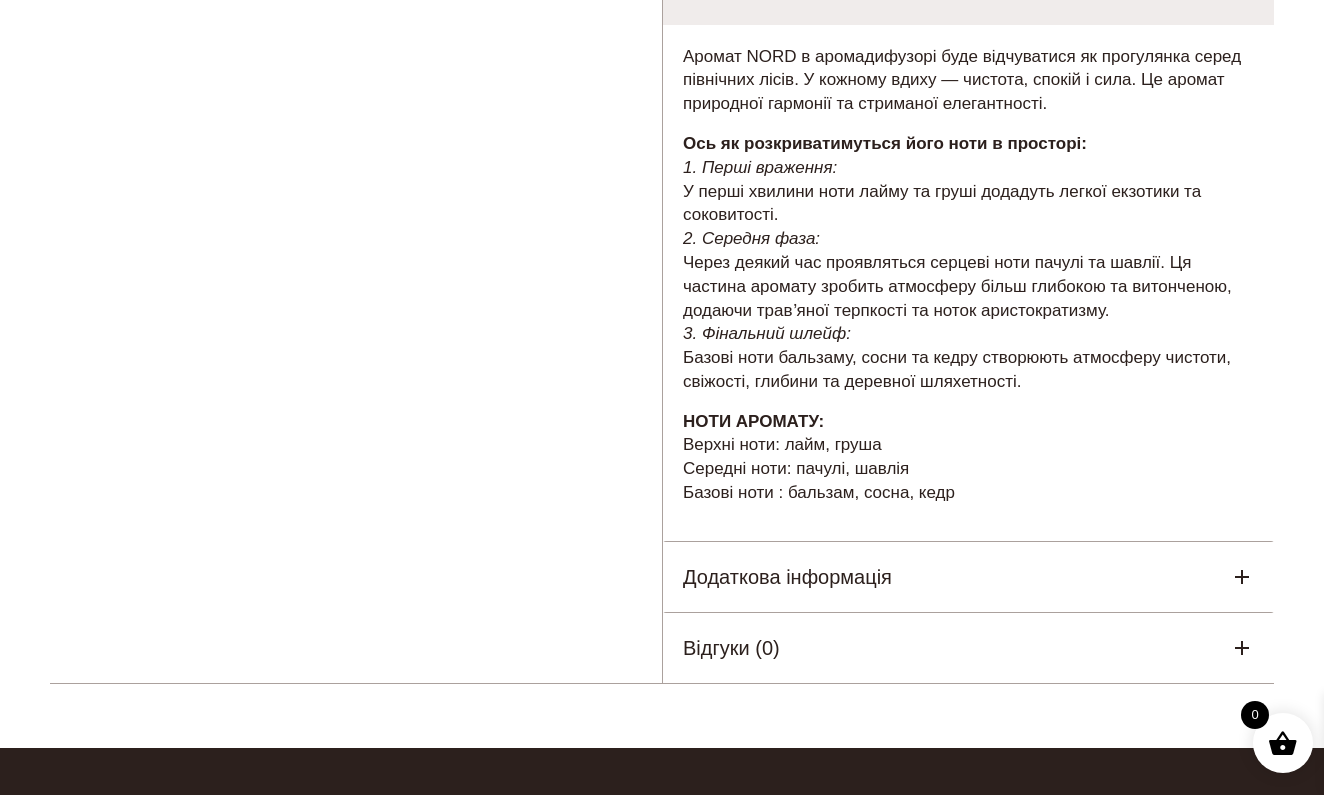 click on "Додаткова інформація" at bounding box center (968, 577) 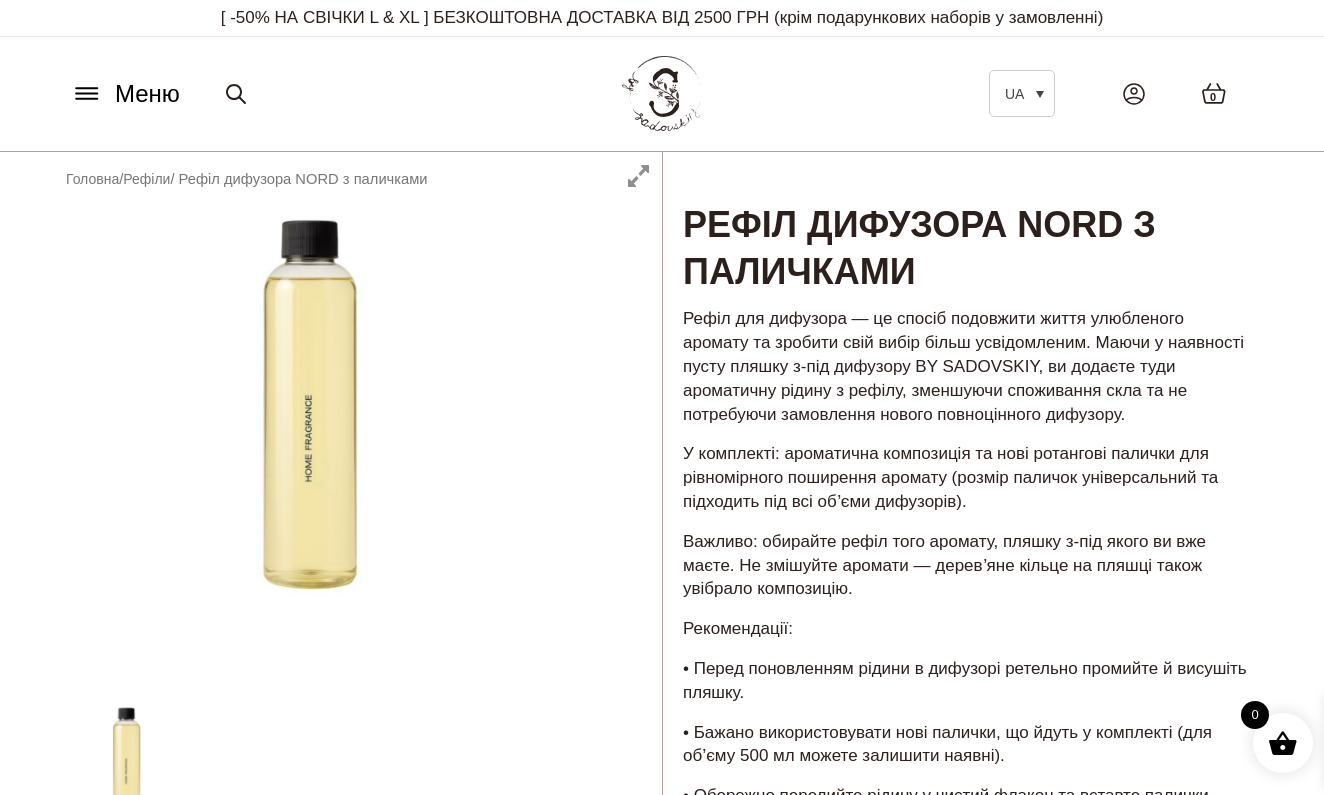 scroll, scrollTop: 0, scrollLeft: 0, axis: both 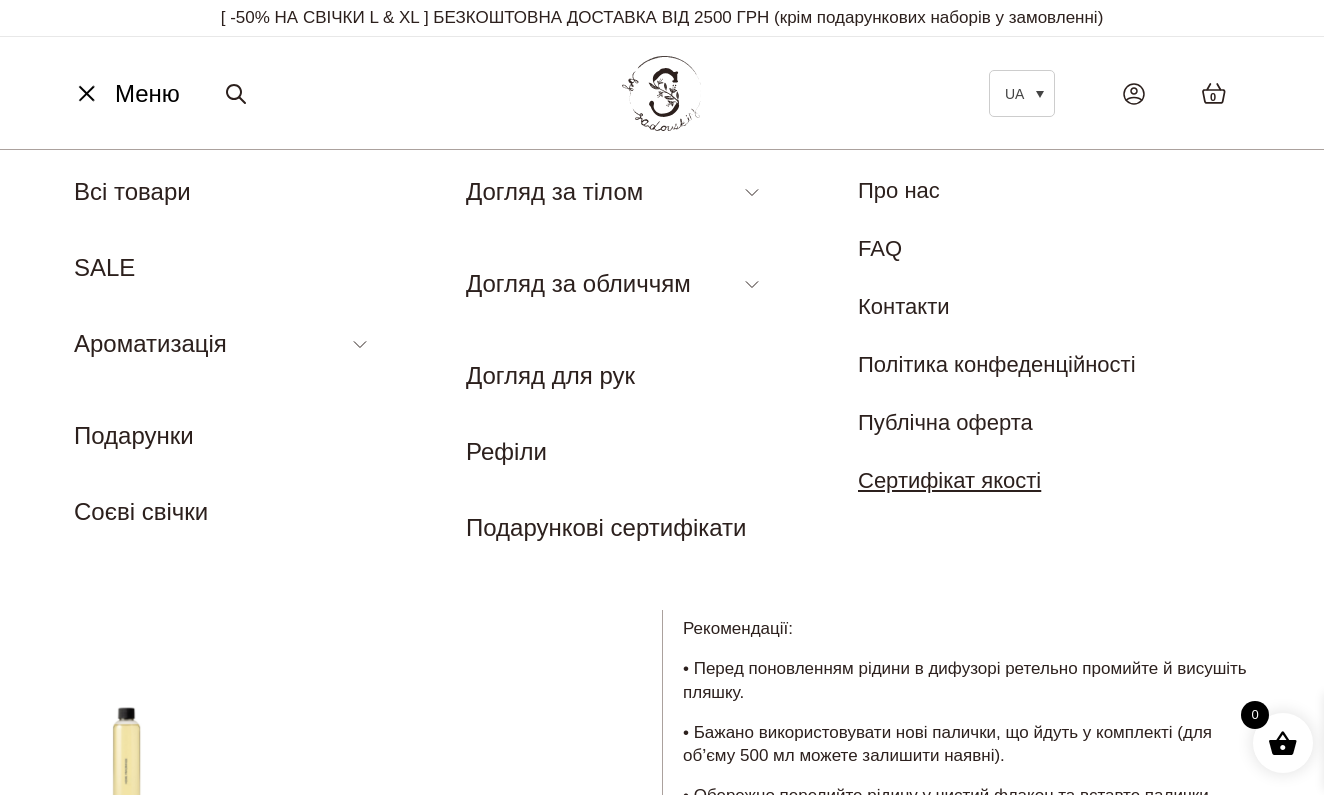 click on "Сертифікат якості" at bounding box center [949, 480] 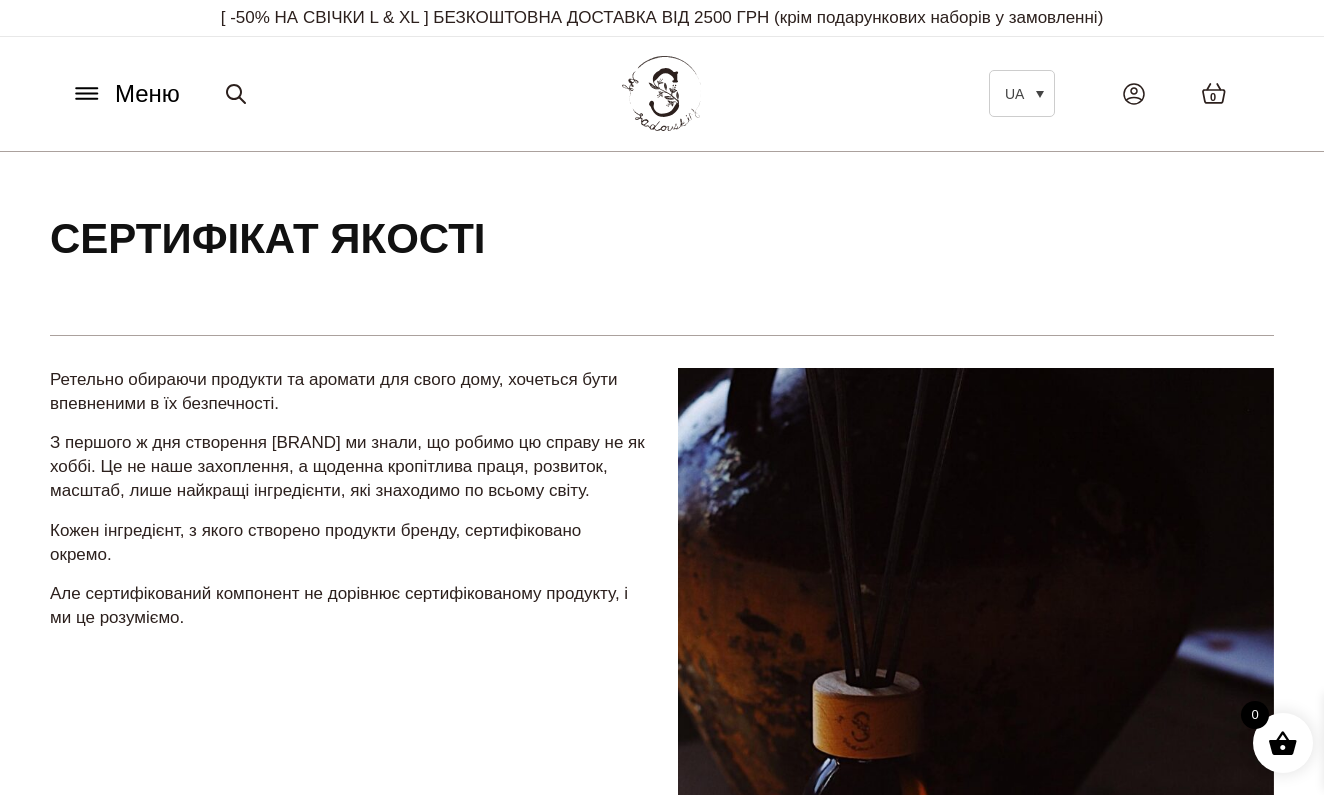 scroll, scrollTop: 0, scrollLeft: 0, axis: both 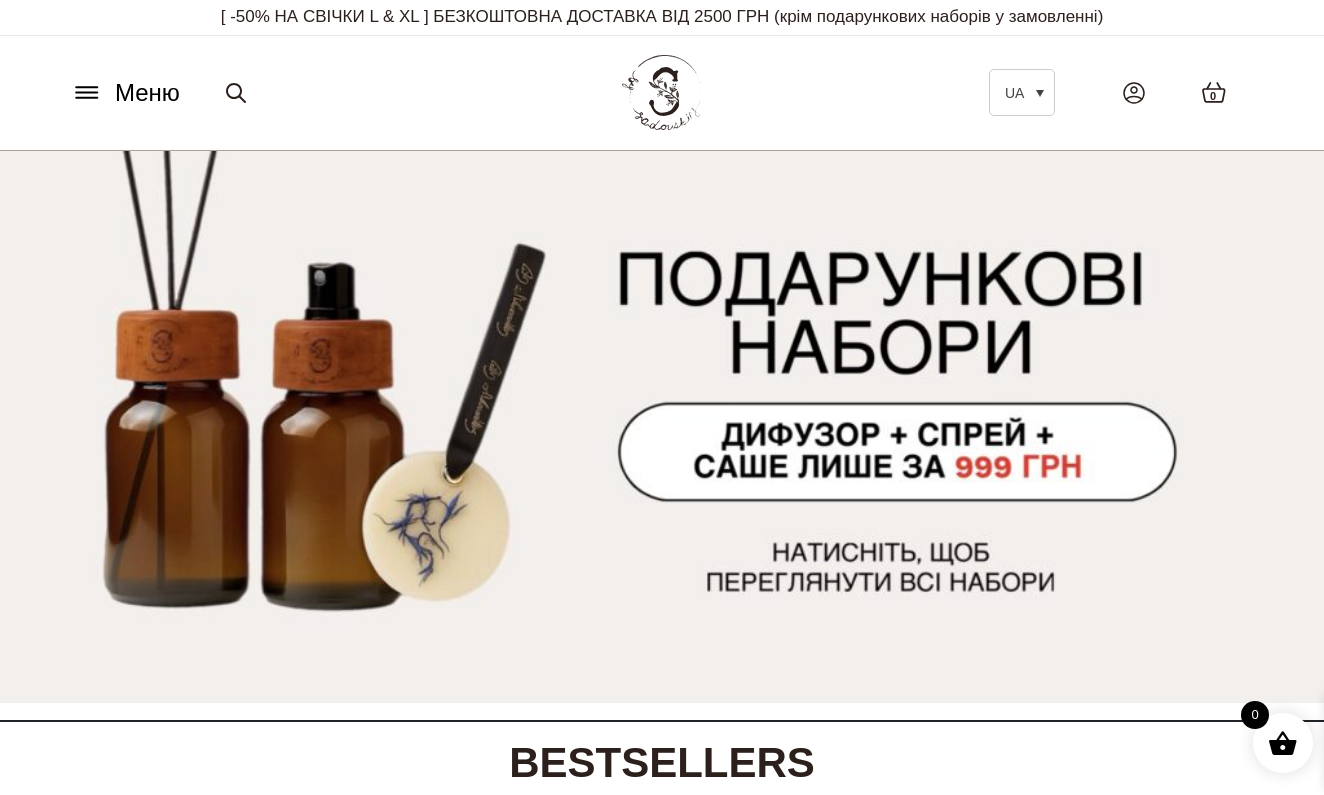 click on "Меню" at bounding box center [147, 93] 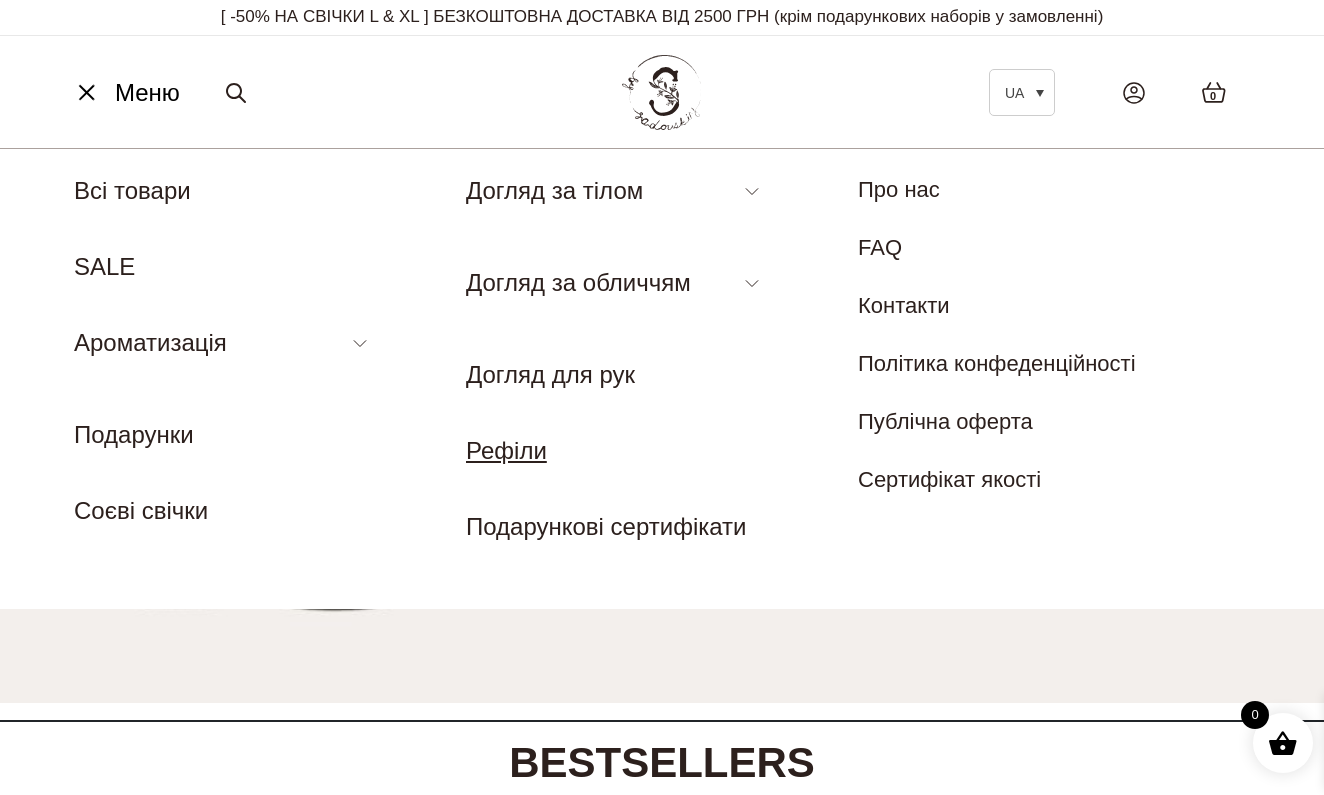 click on "Рефіли" at bounding box center (506, 450) 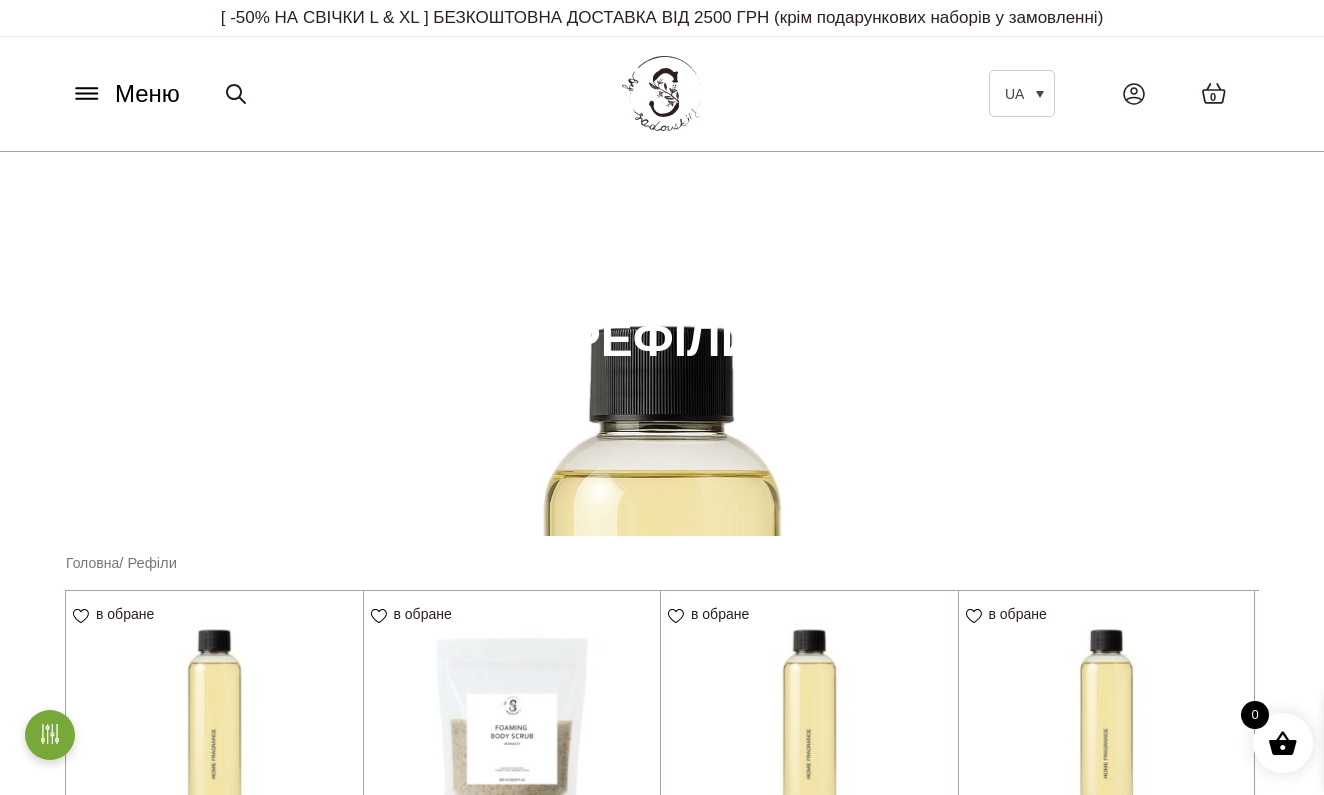 scroll, scrollTop: 0, scrollLeft: 0, axis: both 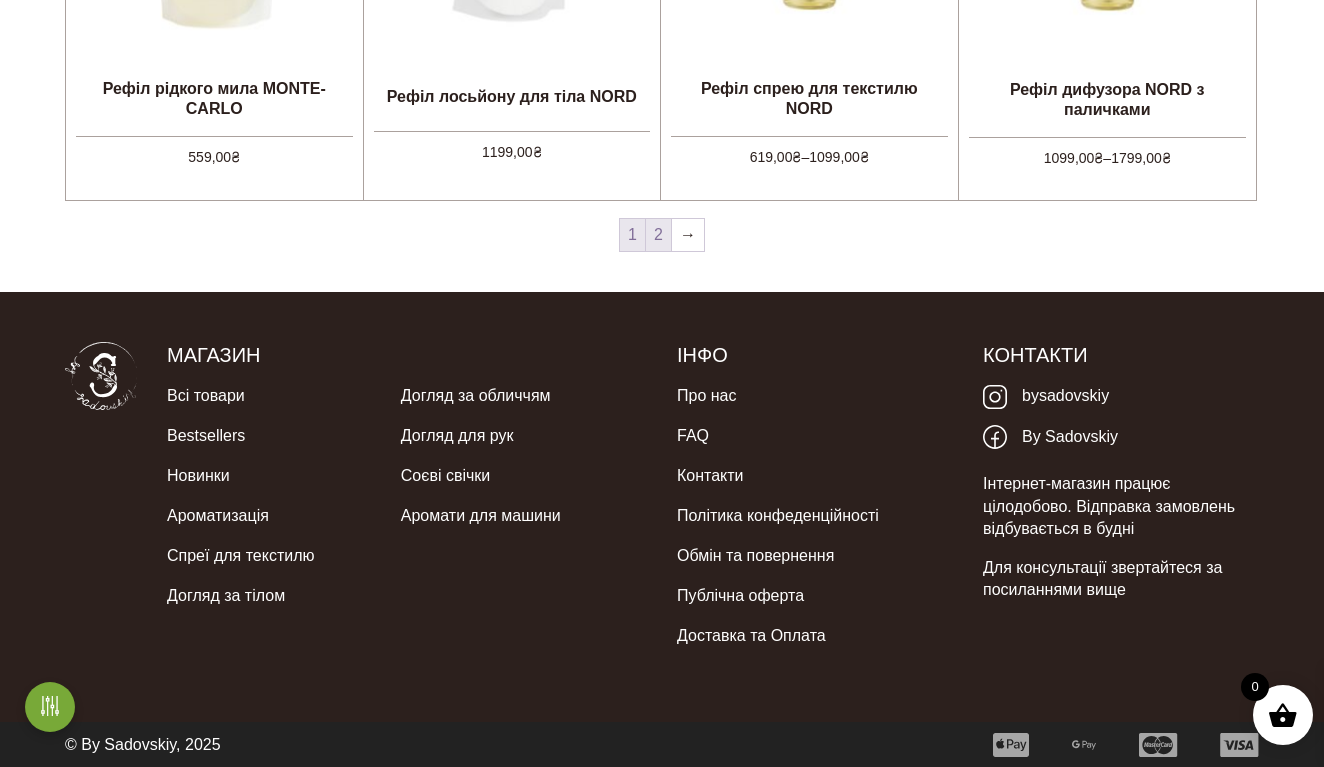 click on "2" at bounding box center [658, 235] 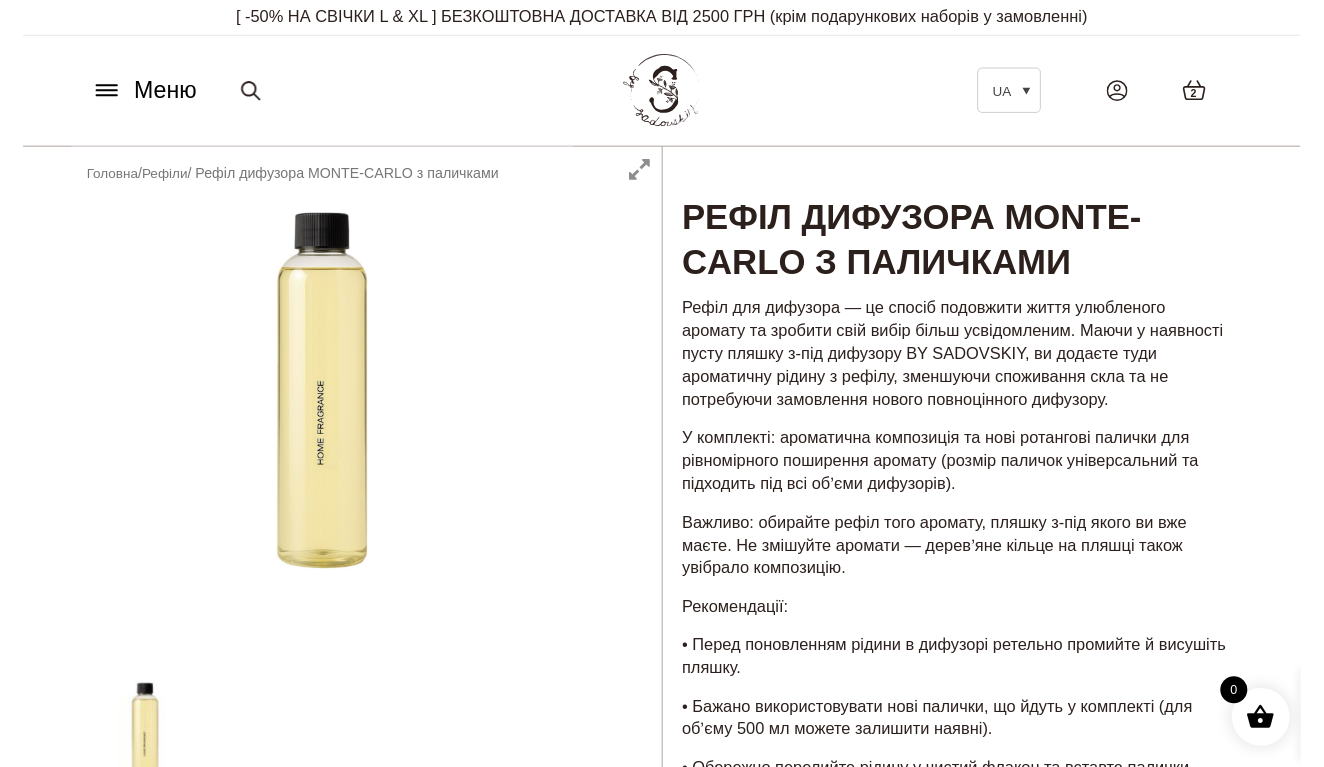 scroll, scrollTop: 0, scrollLeft: 0, axis: both 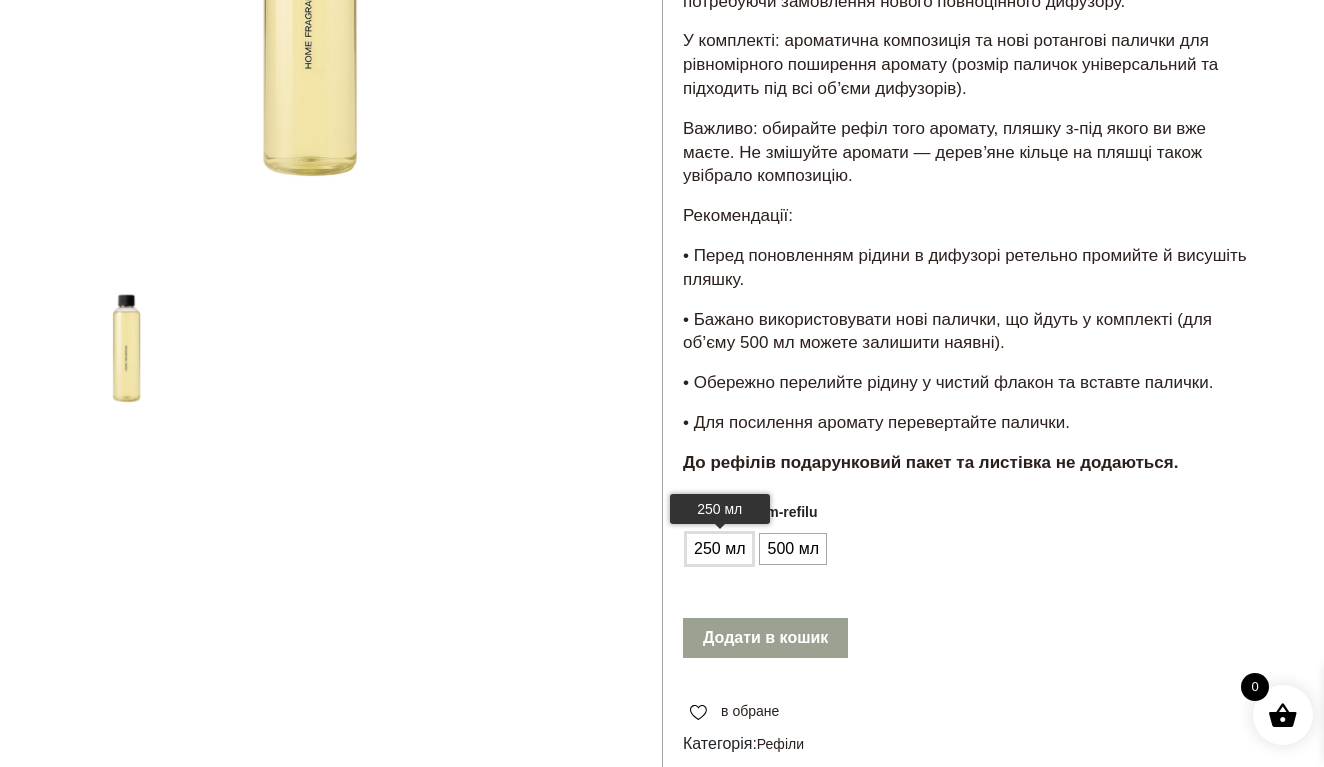 click on "250 мл" 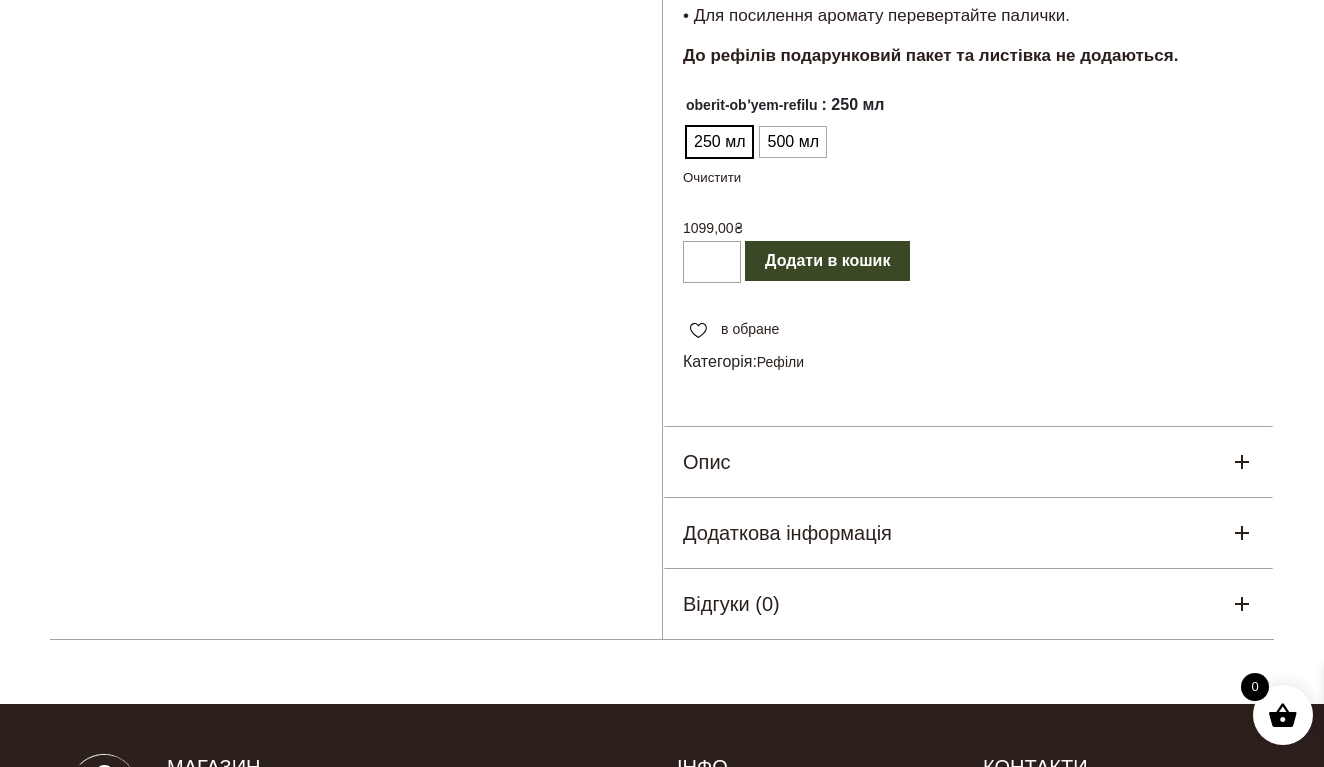 scroll, scrollTop: 827, scrollLeft: 0, axis: vertical 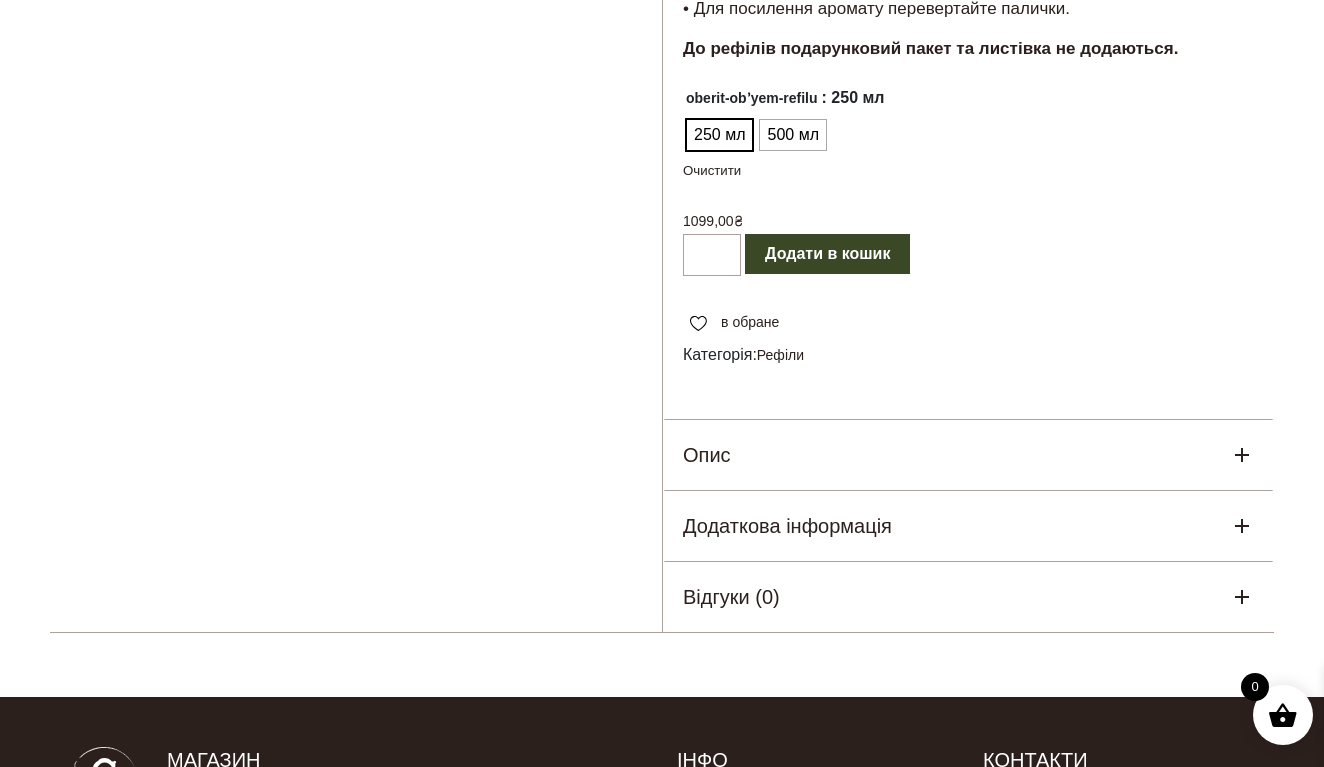 click on "Опис" at bounding box center [968, 455] 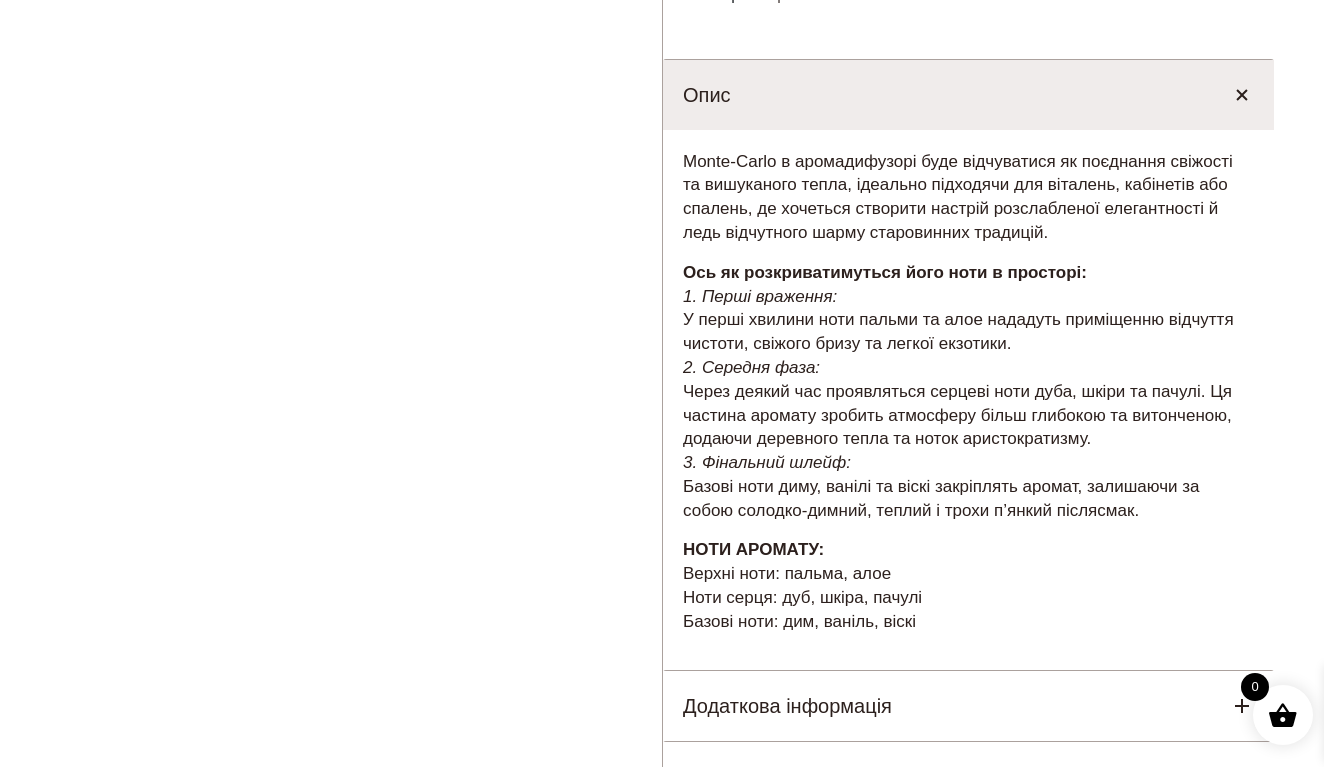 scroll, scrollTop: 1188, scrollLeft: 0, axis: vertical 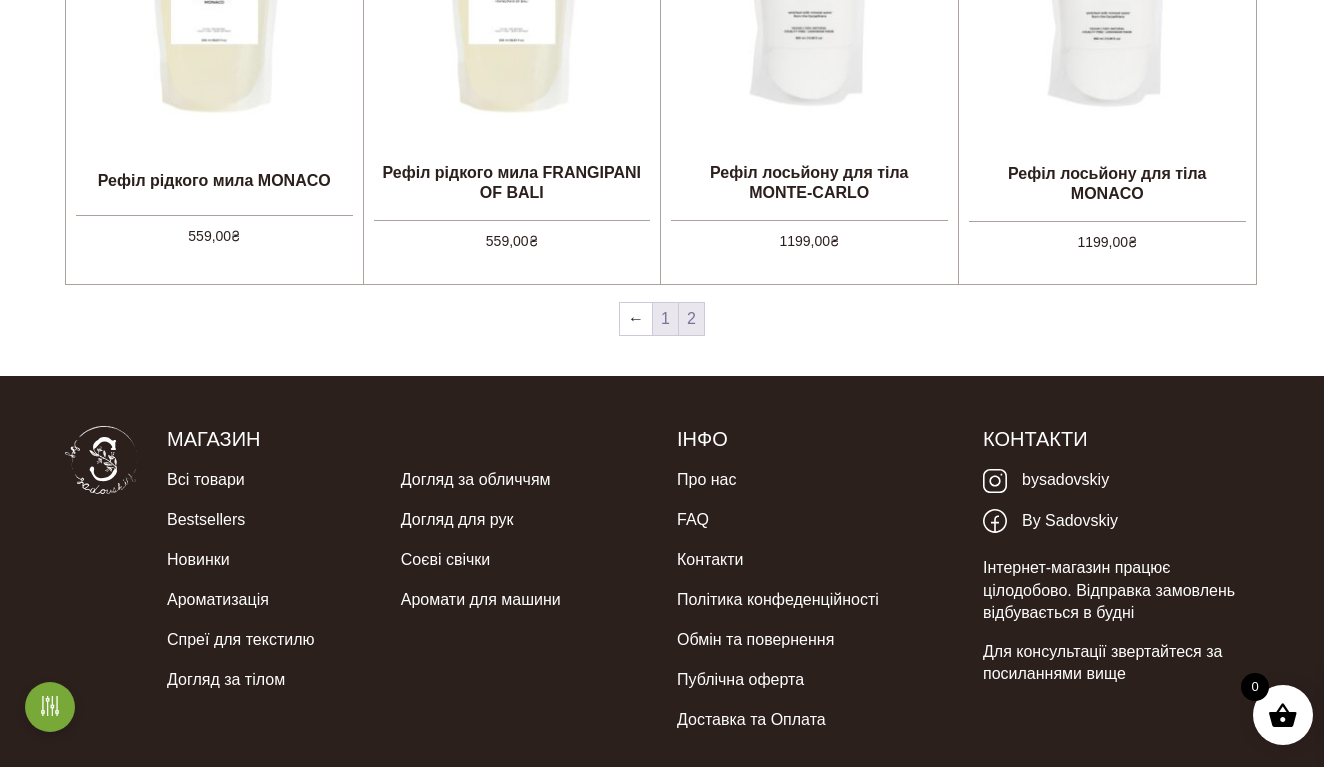 click on "1" at bounding box center (665, 319) 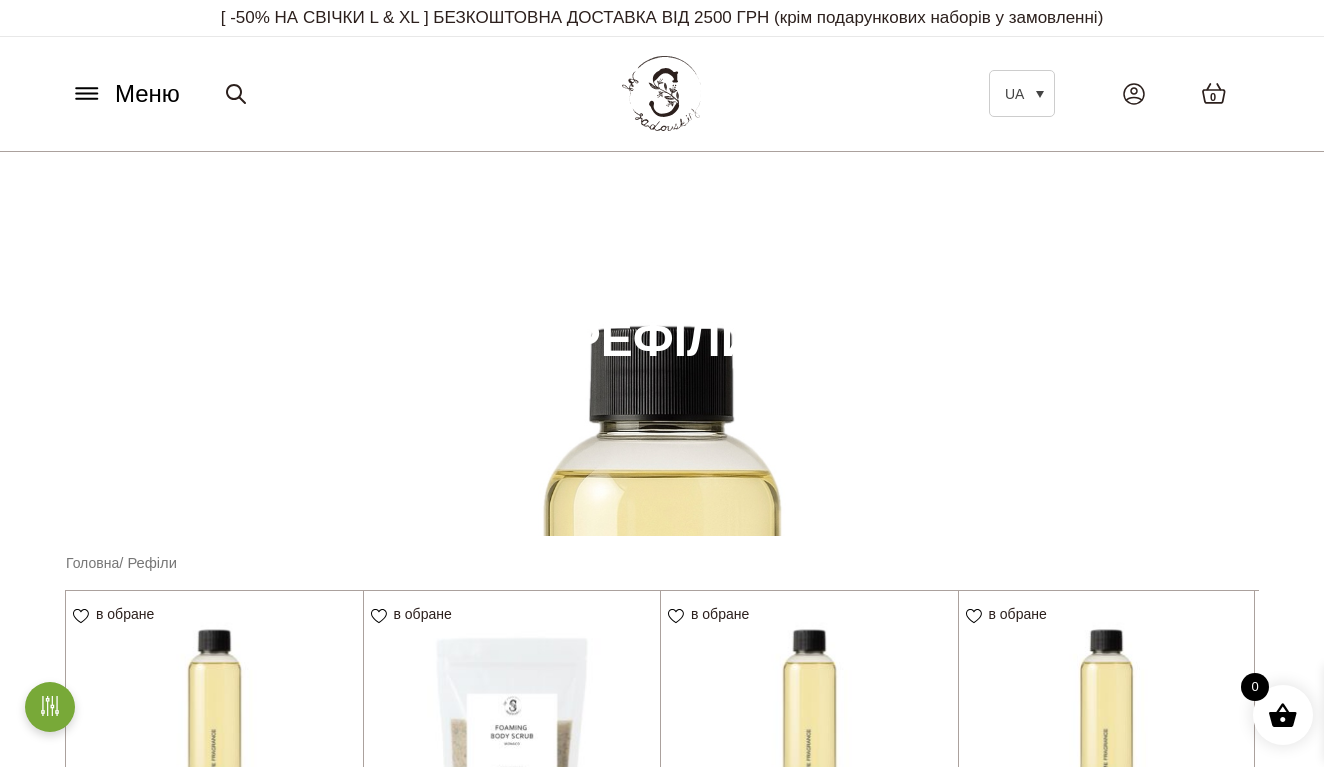 scroll, scrollTop: 0, scrollLeft: 0, axis: both 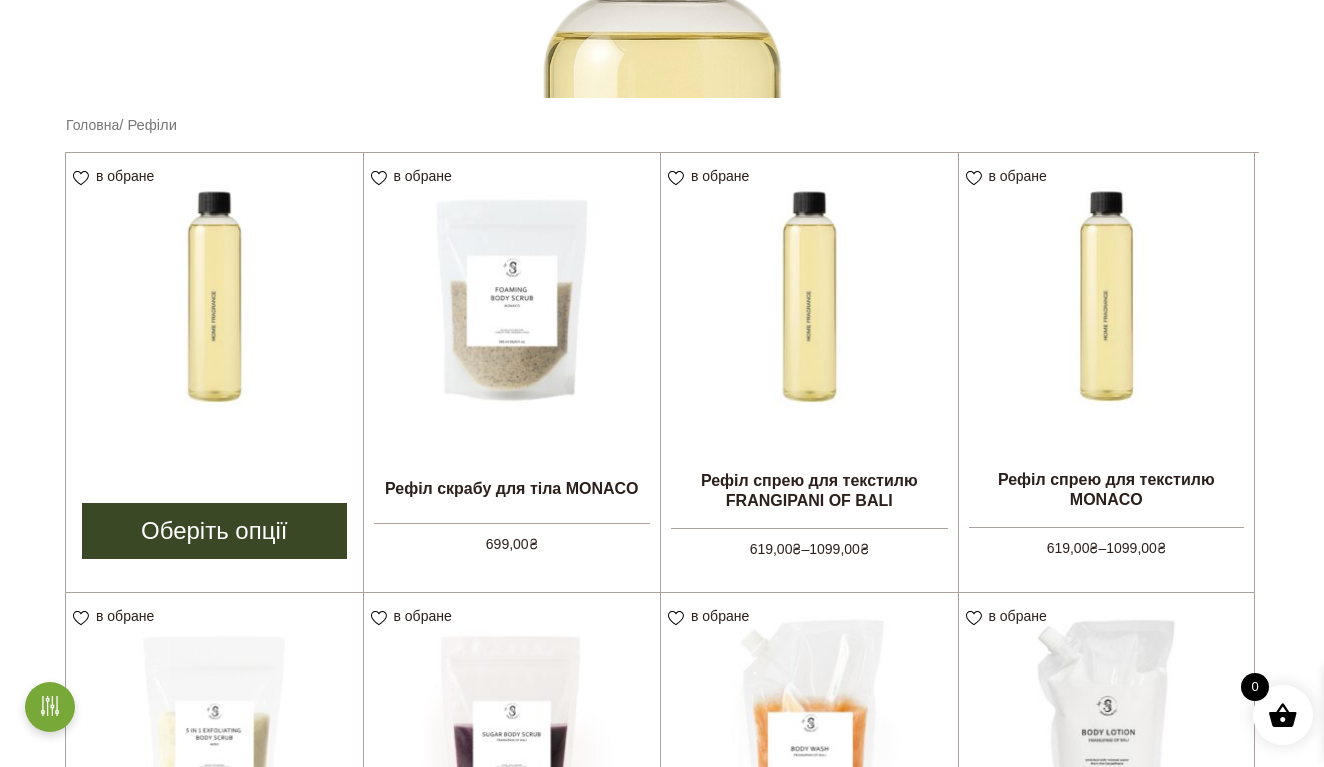 click at bounding box center [214, 301] 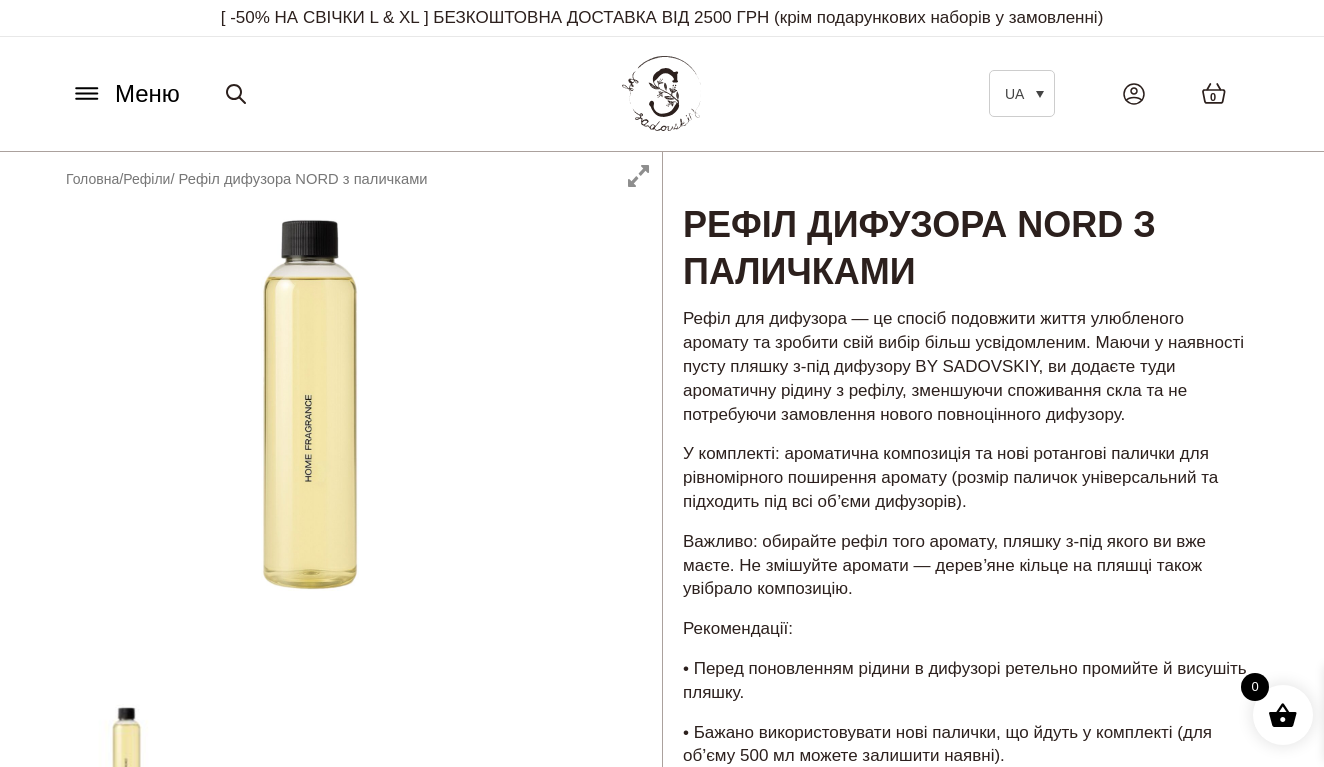 scroll, scrollTop: 0, scrollLeft: 0, axis: both 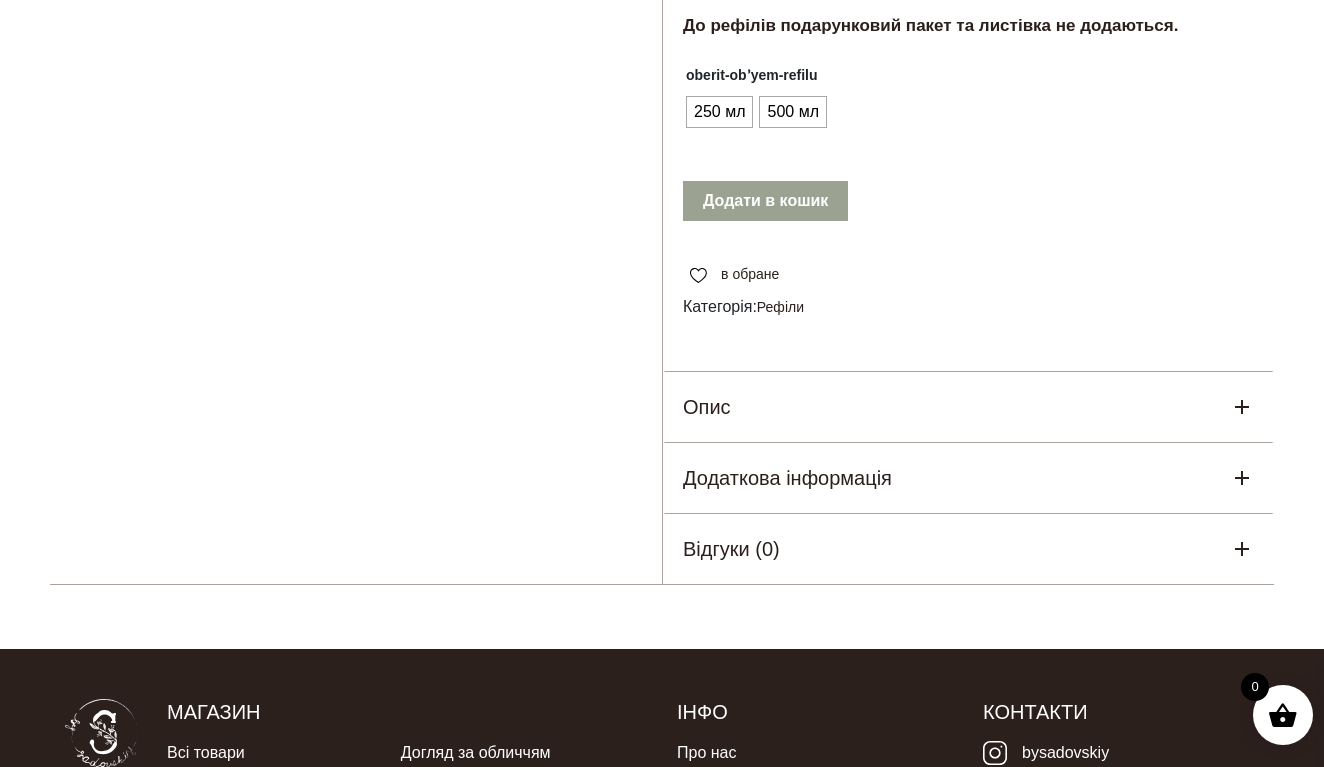 click on "Опис" at bounding box center [968, 407] 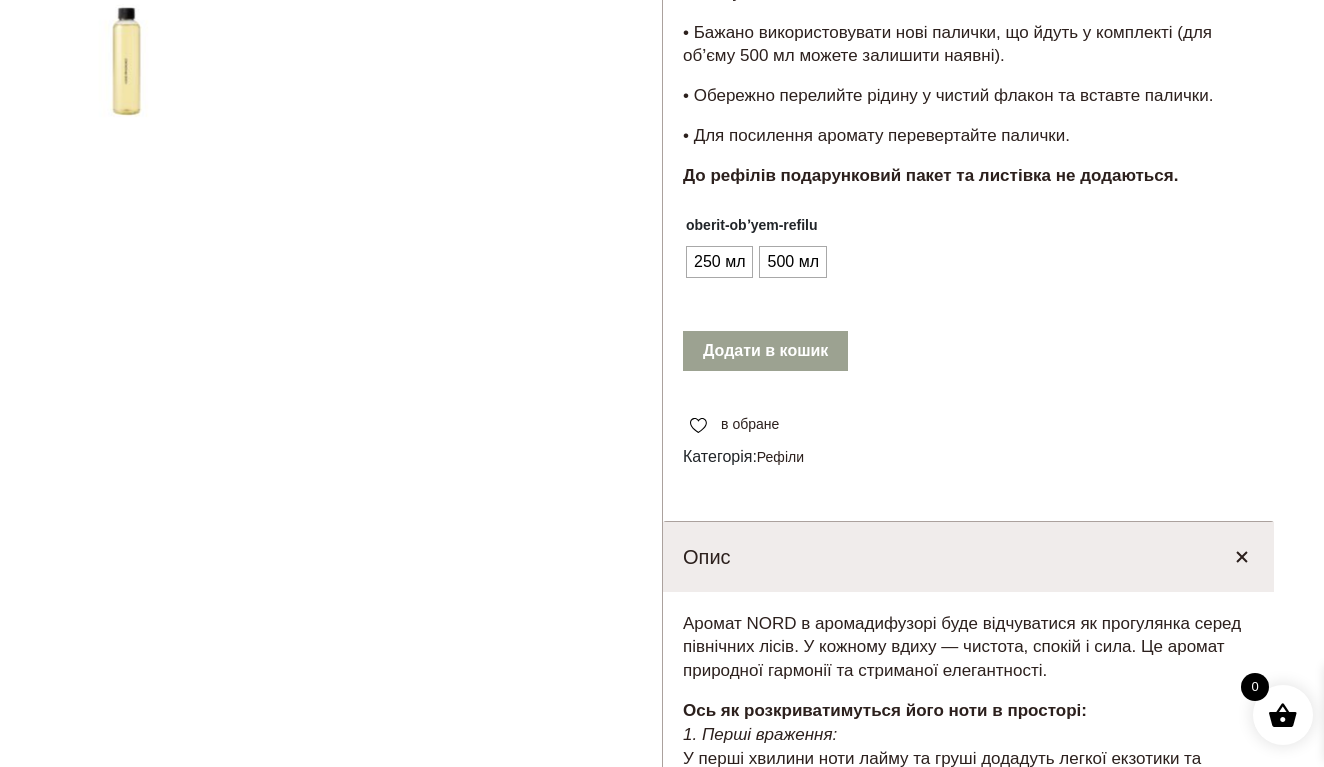scroll, scrollTop: 730, scrollLeft: 0, axis: vertical 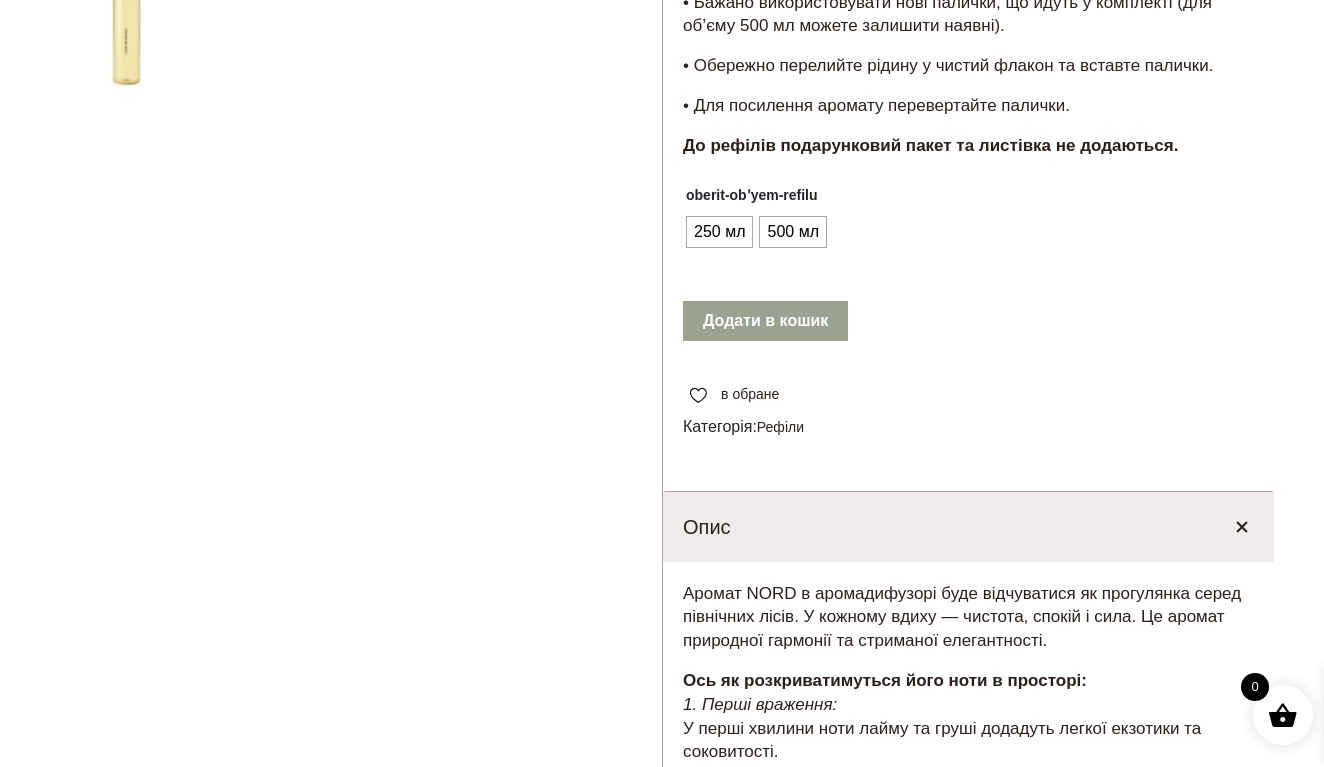 click on "Додати в кошик" 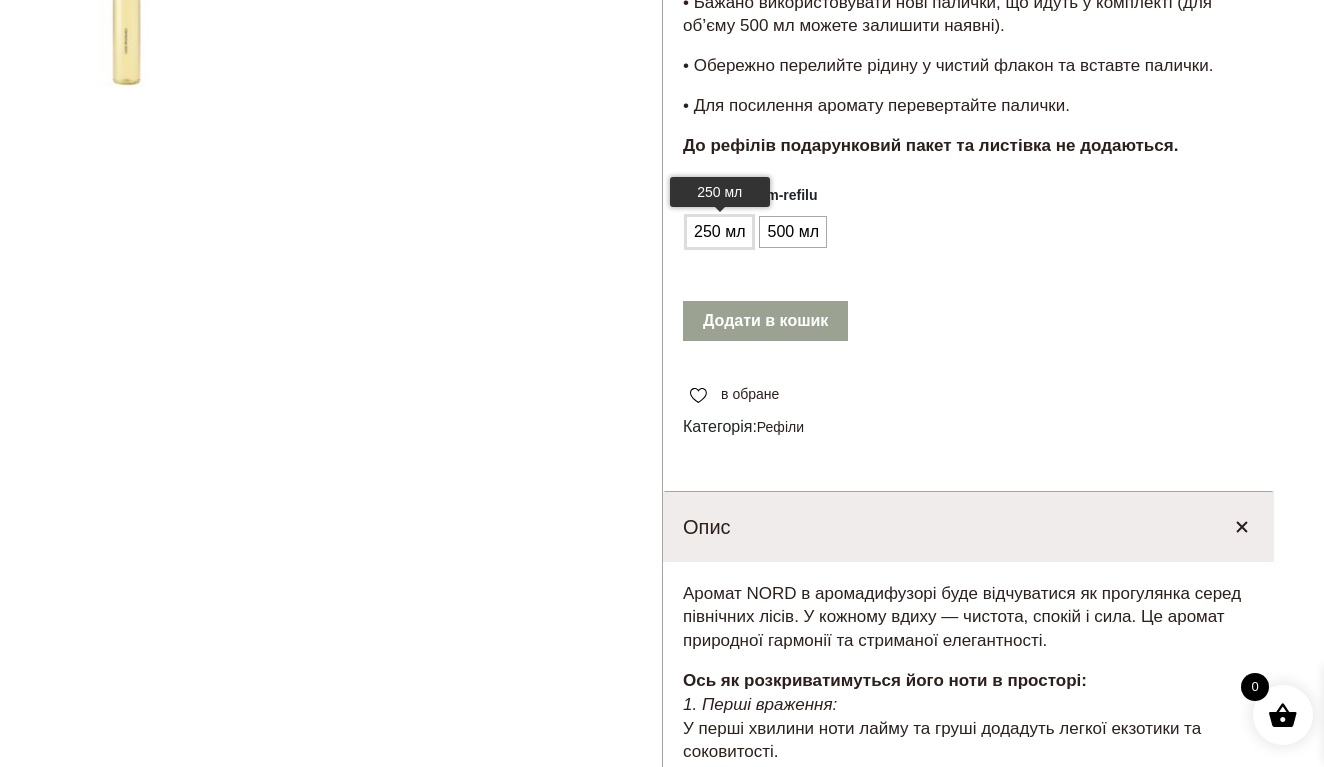 click on "250 мл" 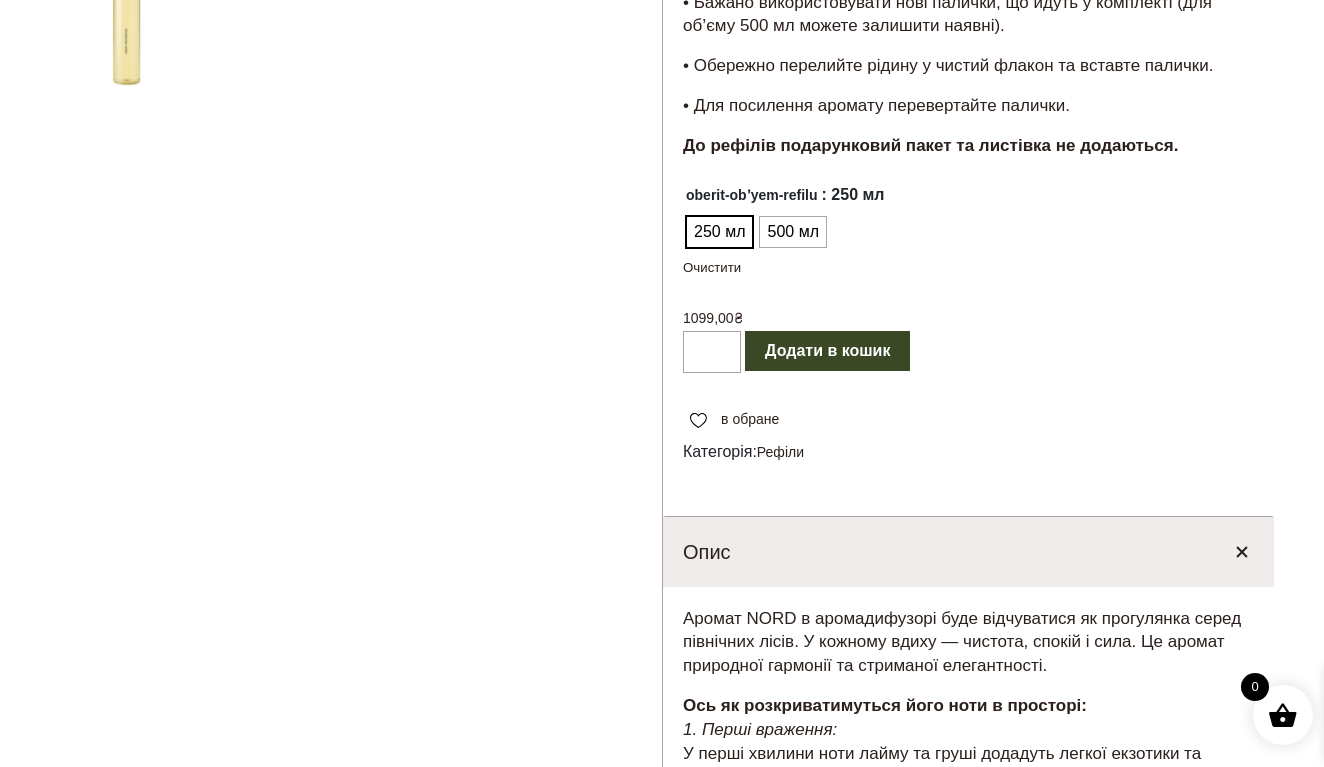 click on "Додати в кошик" 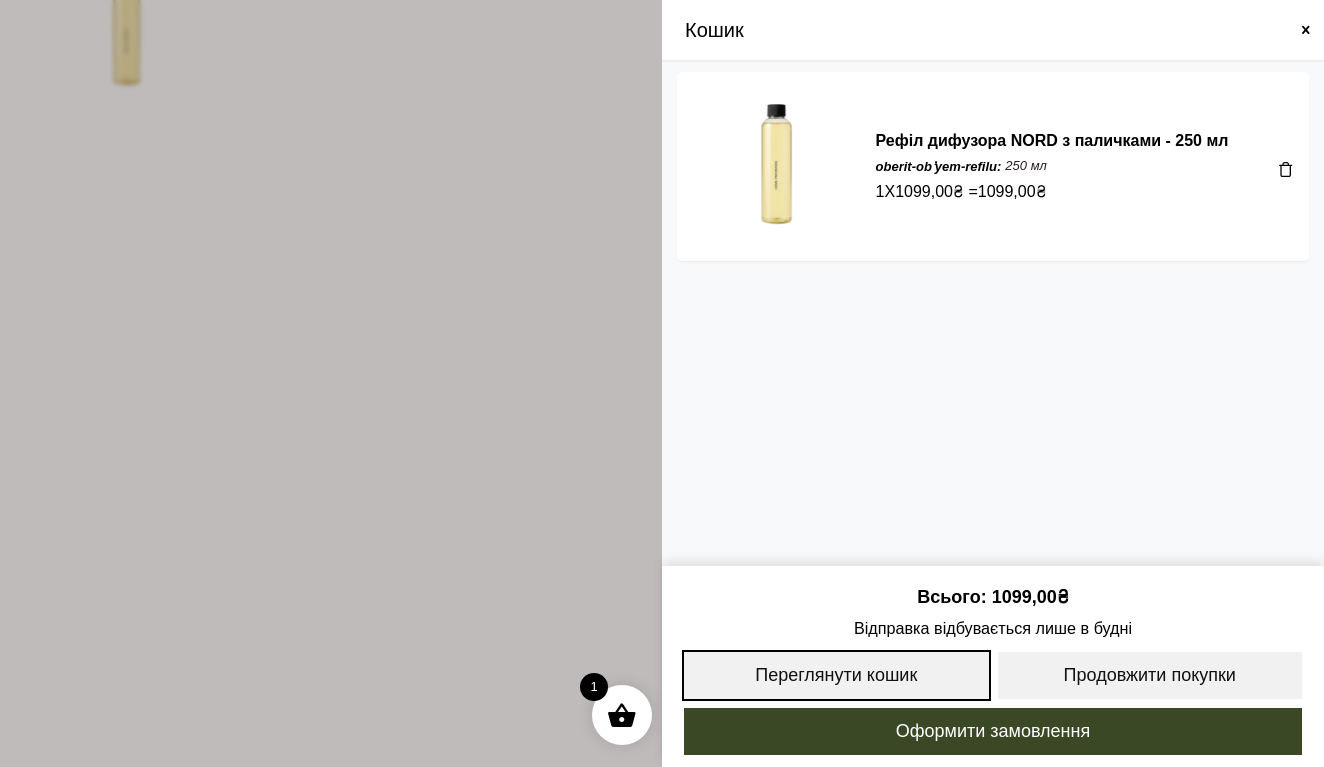 click on "Переглянути кошик" at bounding box center (836, 675) 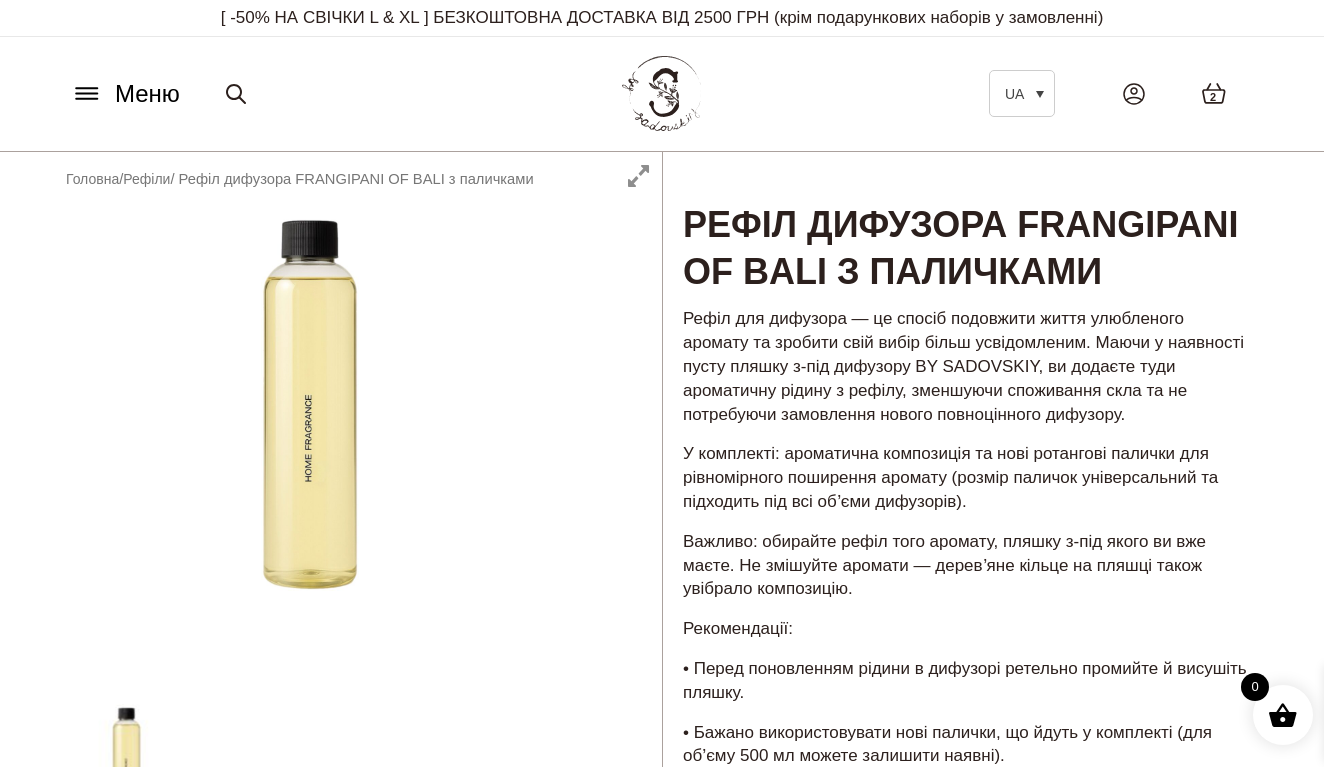 scroll, scrollTop: 0, scrollLeft: 0, axis: both 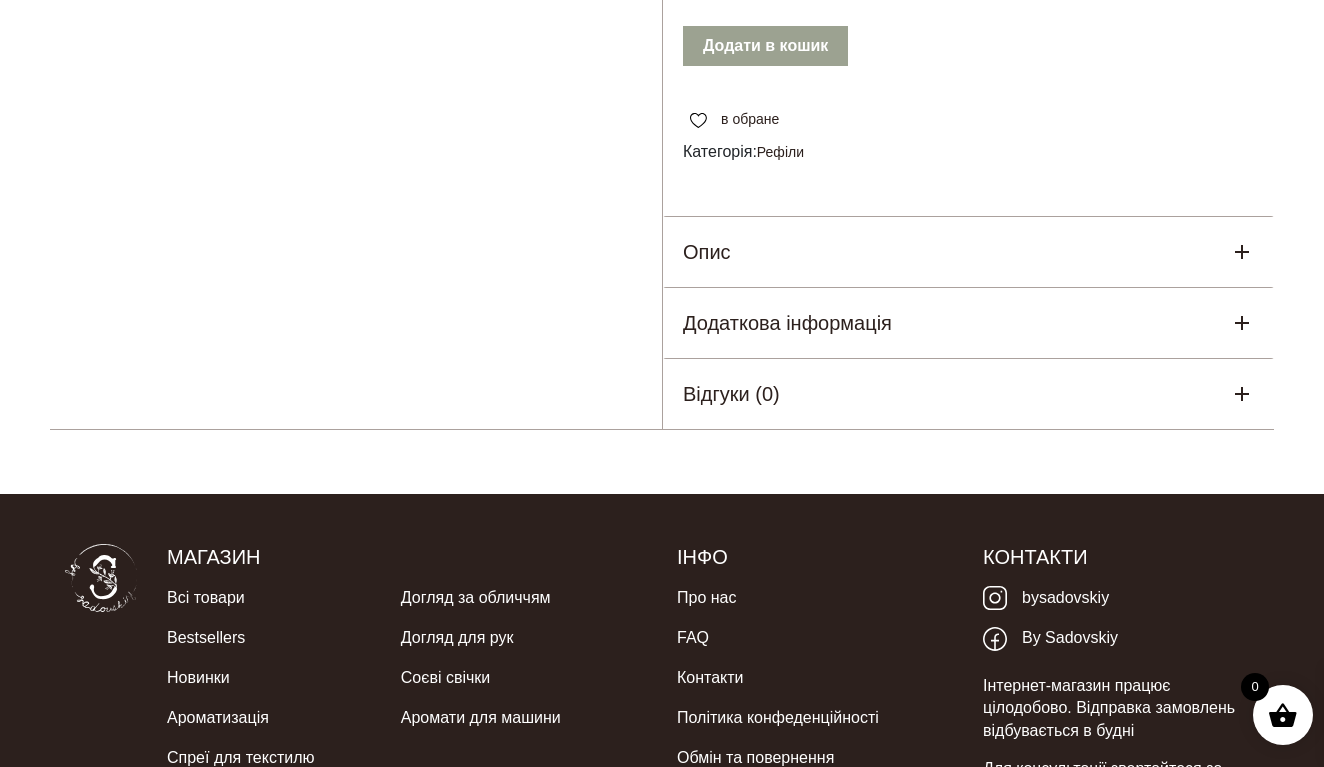 click on "Додаткова інформація" at bounding box center [968, 323] 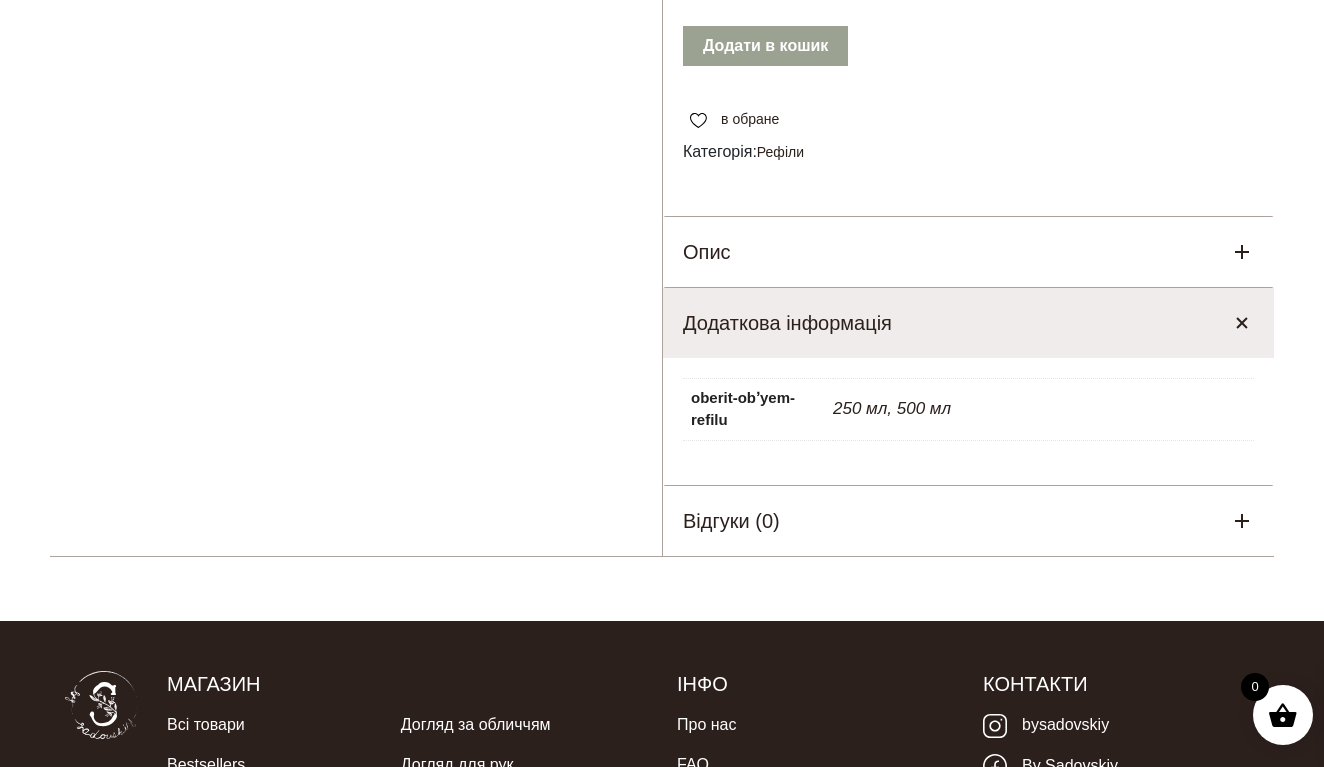 click on "Опис" at bounding box center [968, 252] 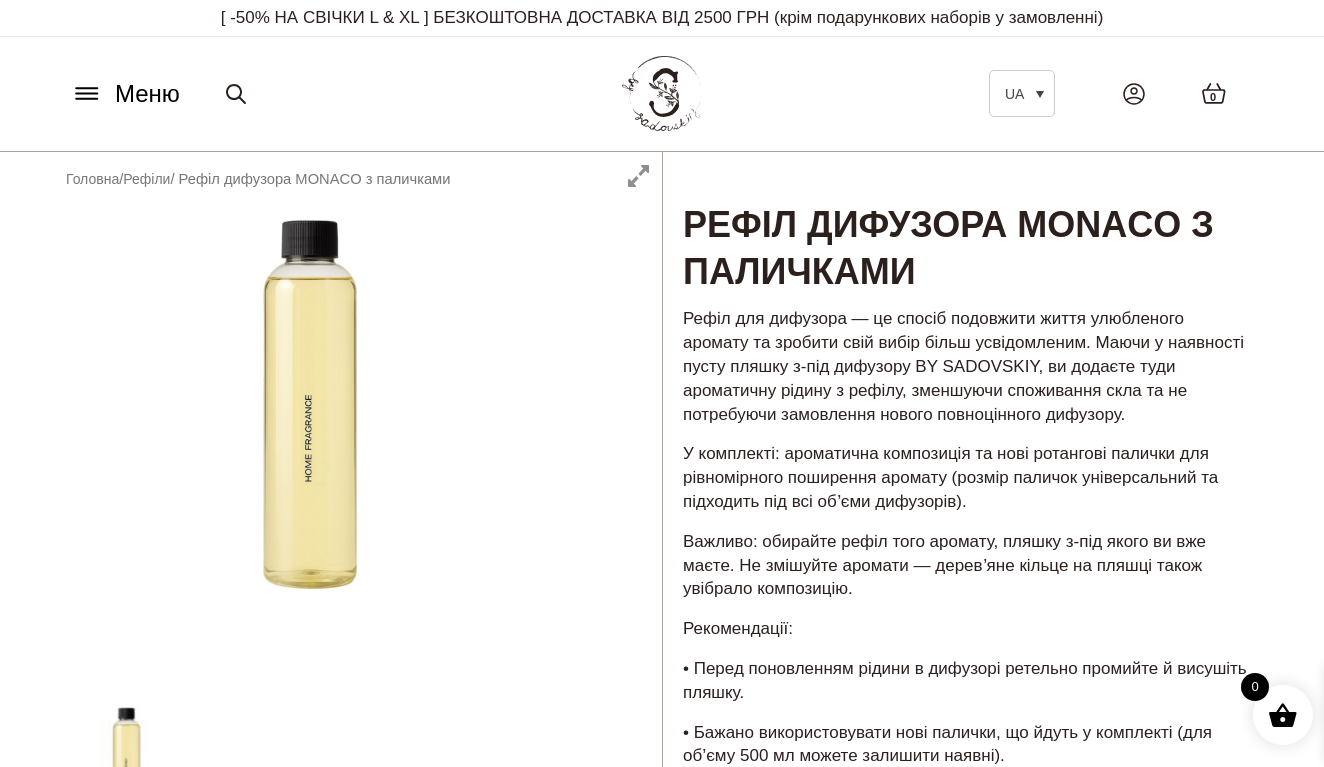 scroll, scrollTop: 0, scrollLeft: 0, axis: both 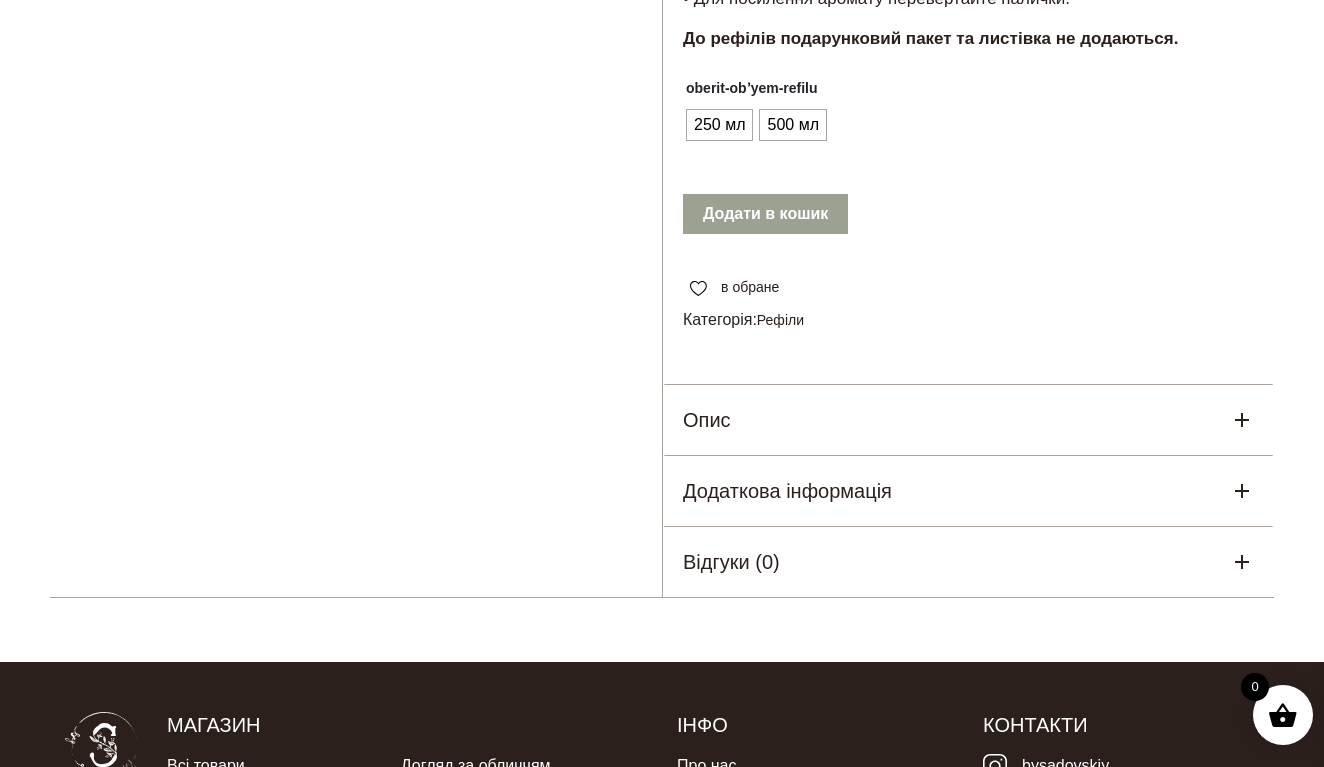 click on "Додаткова інформація" at bounding box center [787, 491] 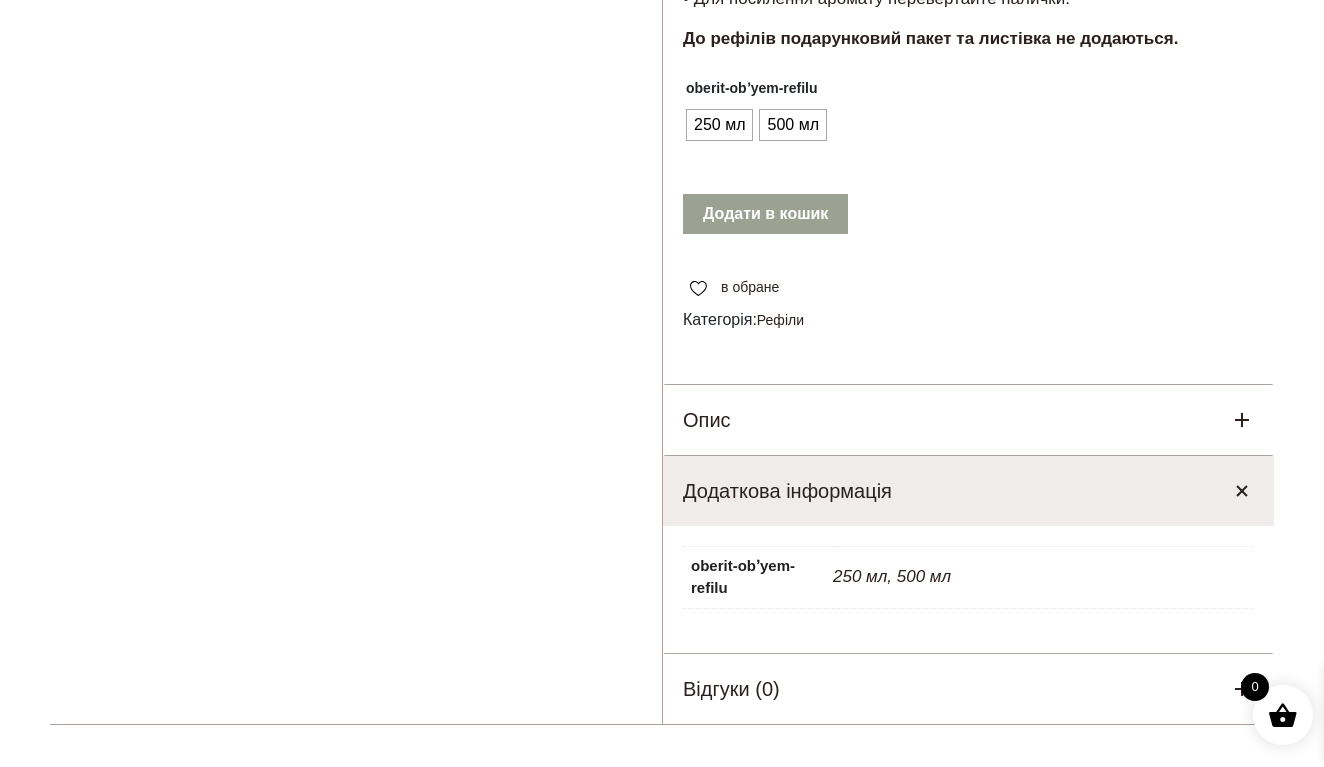 click on "Опис" at bounding box center (968, 420) 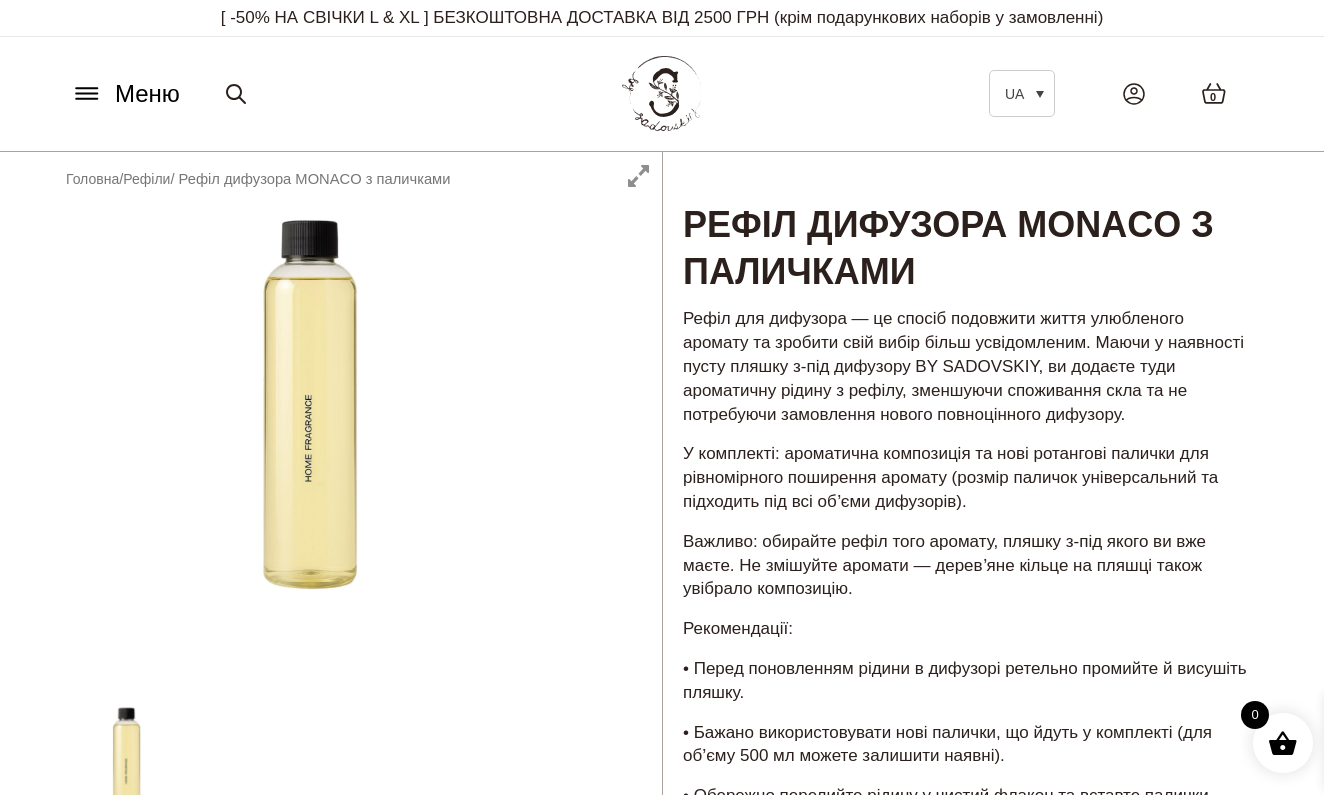 scroll, scrollTop: 0, scrollLeft: 0, axis: both 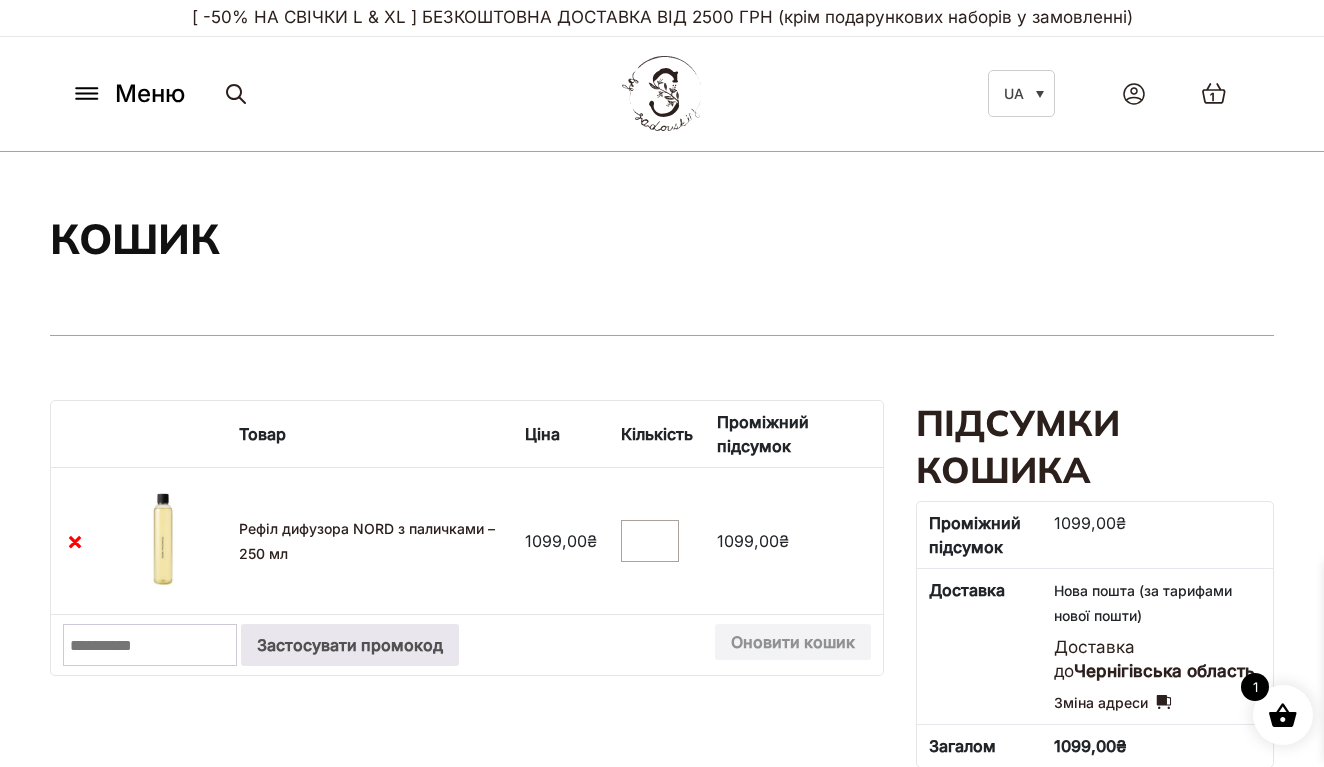 click on "Кошик" at bounding box center (662, 244) 